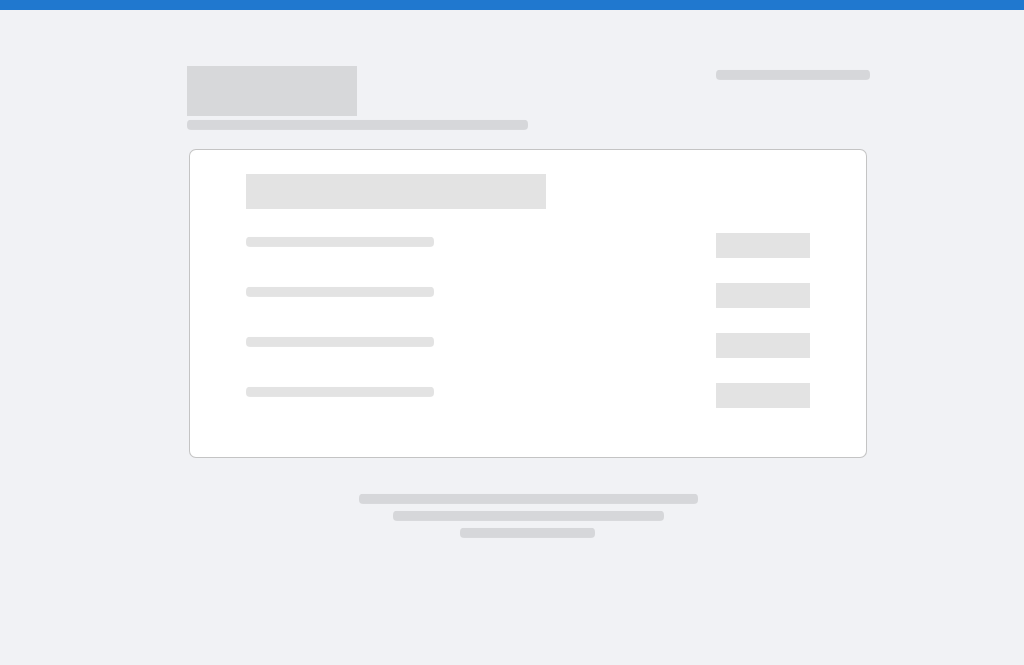 scroll, scrollTop: 0, scrollLeft: 0, axis: both 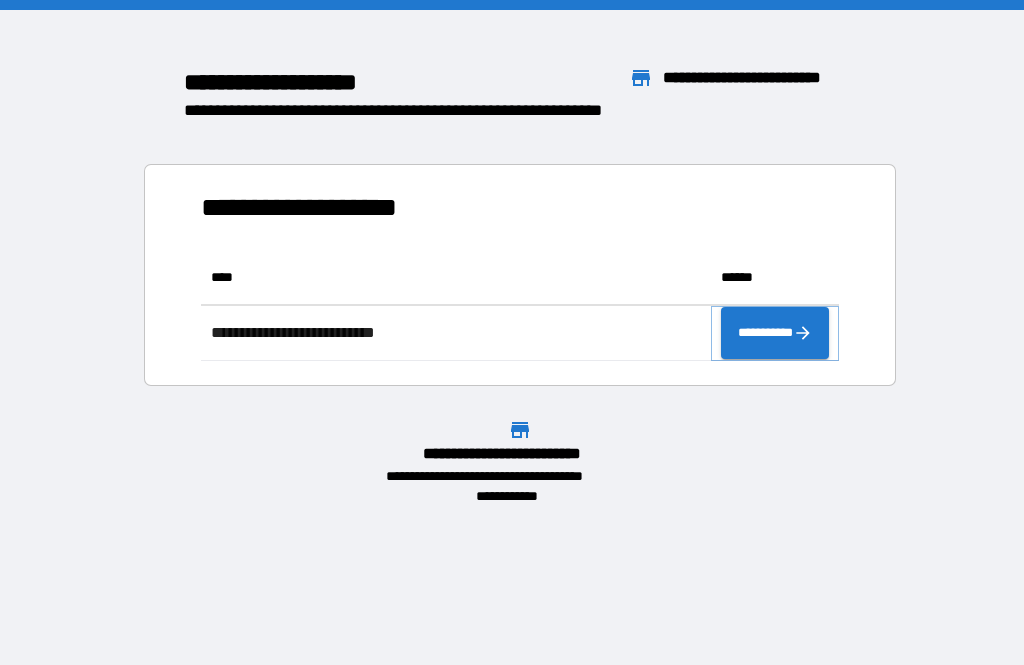 click on "**********" at bounding box center (775, 333) 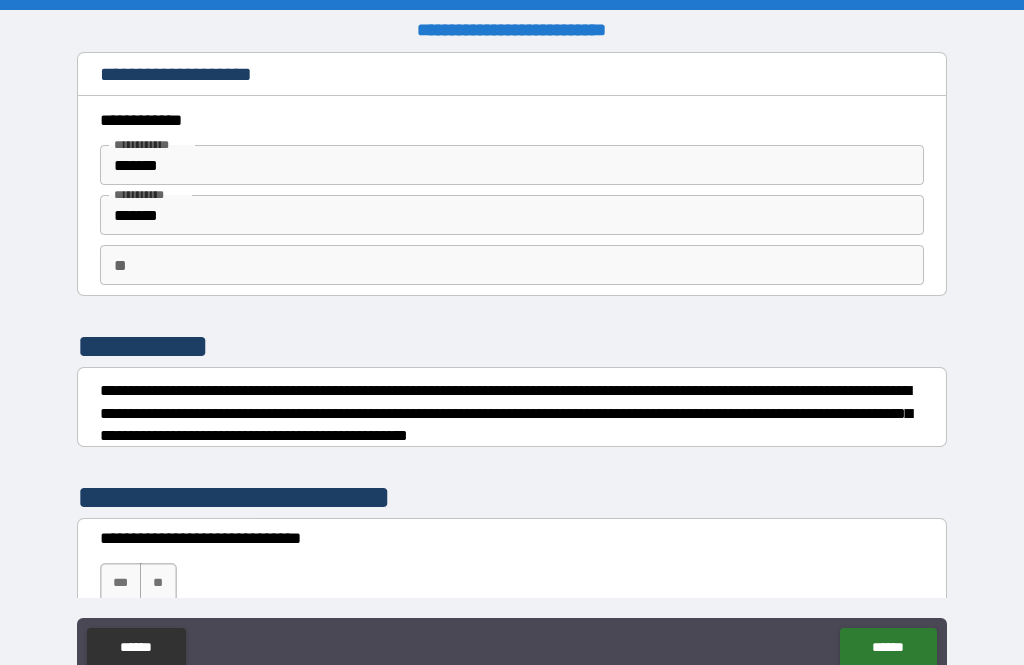 click on "**" at bounding box center [512, 265] 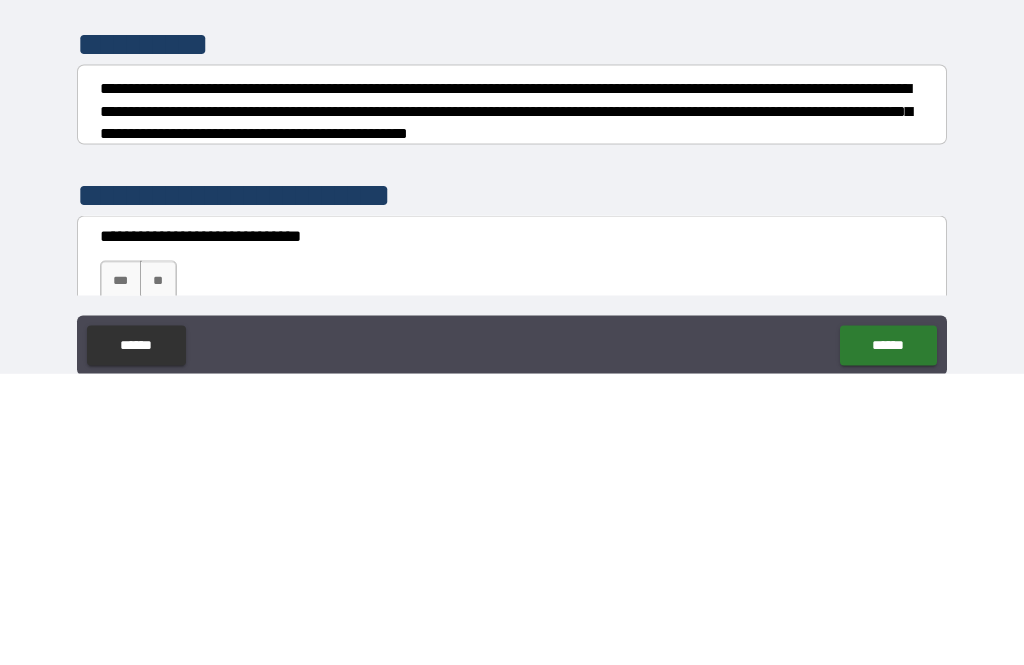 scroll, scrollTop: 15, scrollLeft: 0, axis: vertical 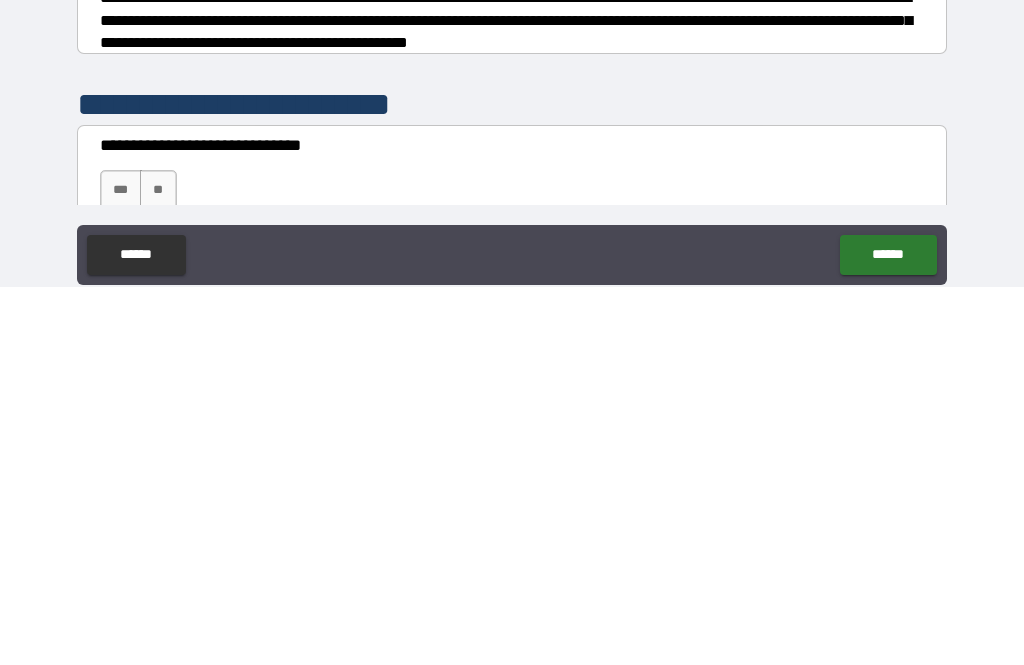 type on "*" 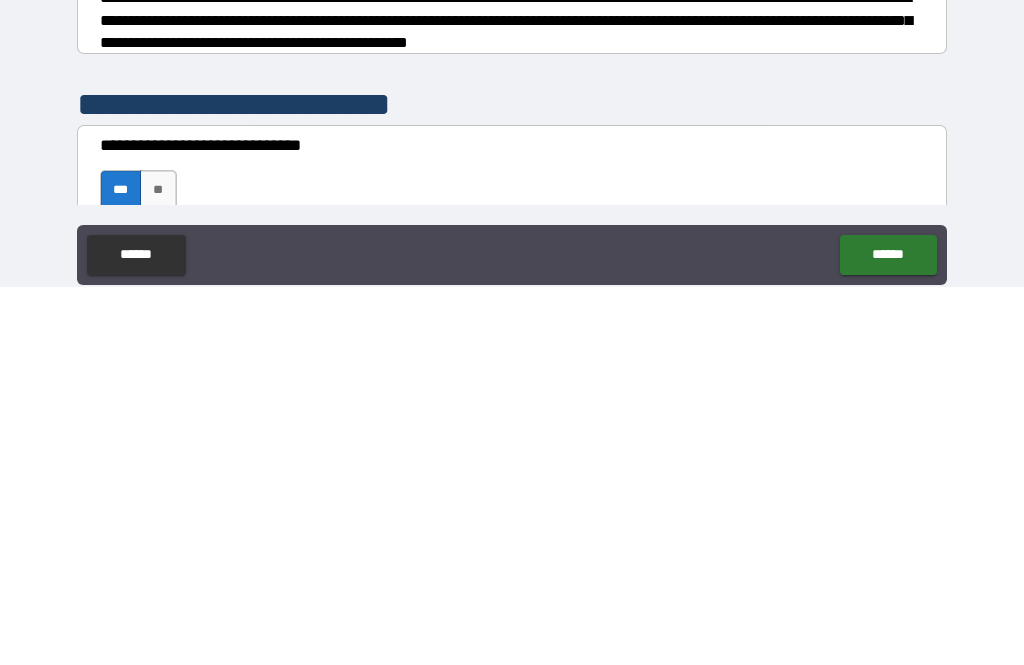 scroll, scrollTop: 64, scrollLeft: 0, axis: vertical 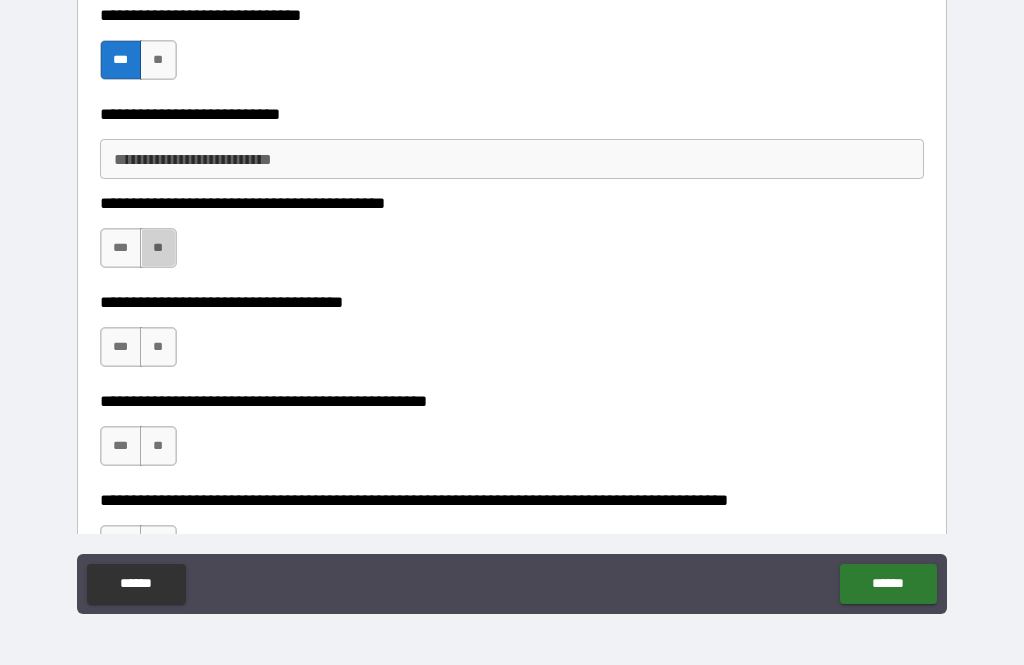 click on "**" at bounding box center (158, 248) 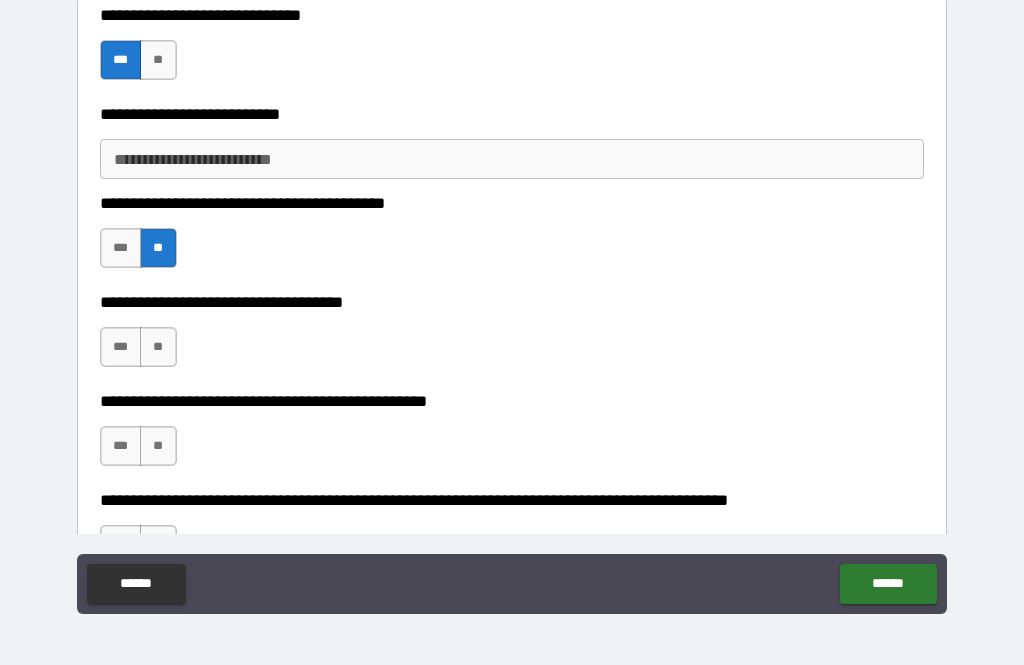 click on "**" at bounding box center [158, 347] 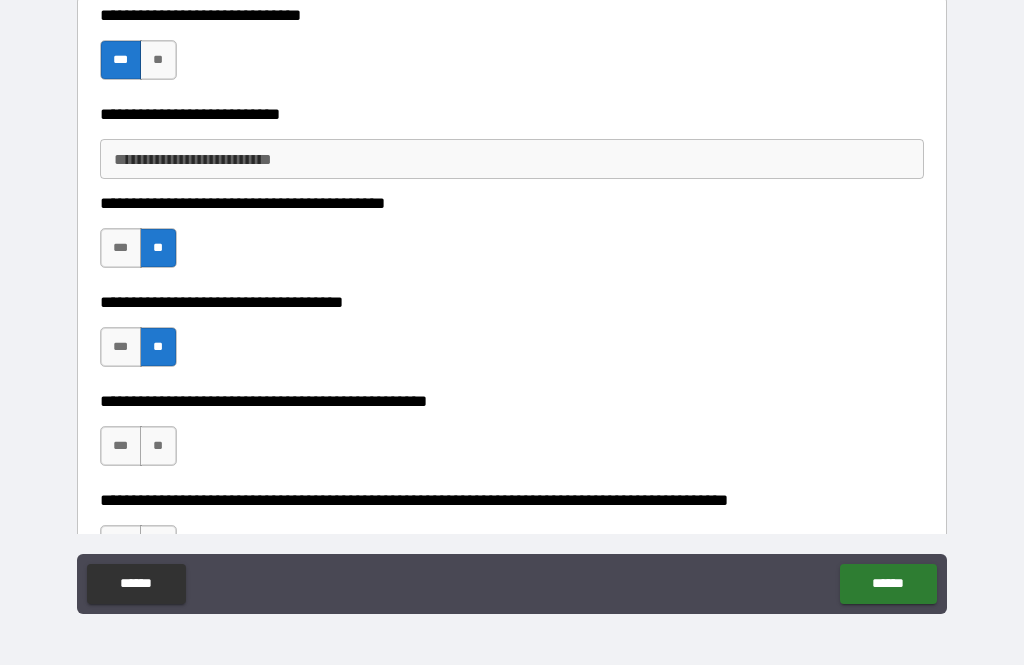 click on "**********" at bounding box center [512, 159] 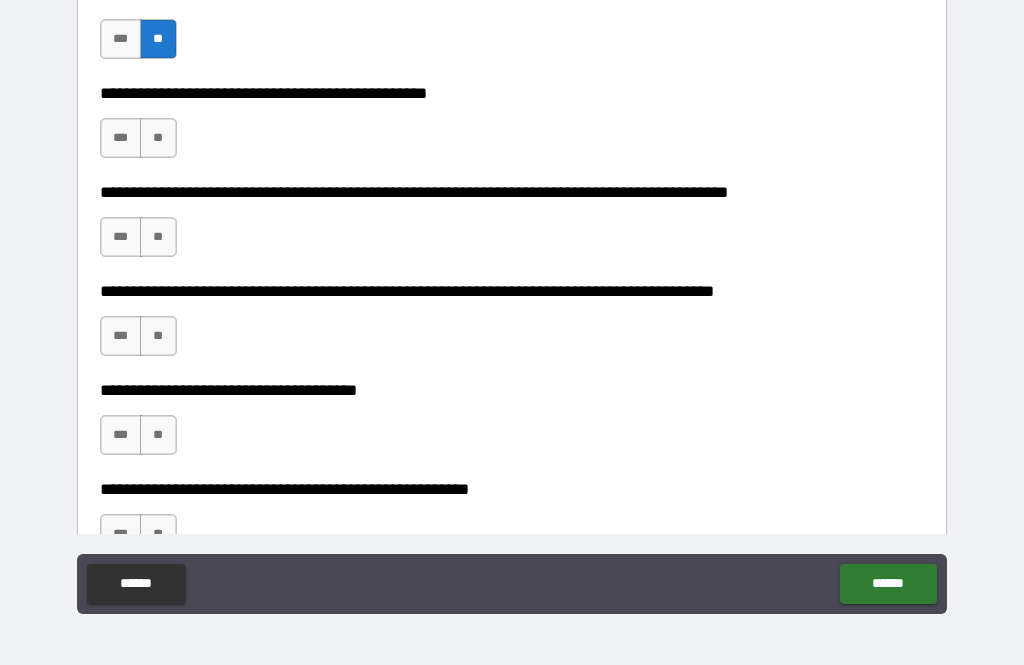 scroll, scrollTop: 767, scrollLeft: 0, axis: vertical 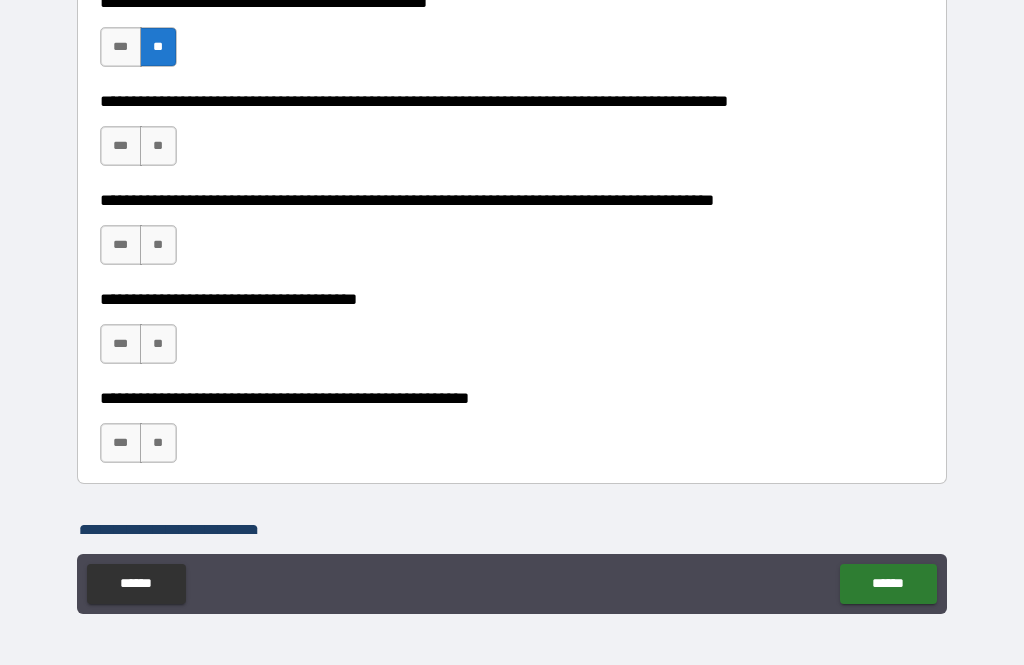 click on "**" at bounding box center (158, 146) 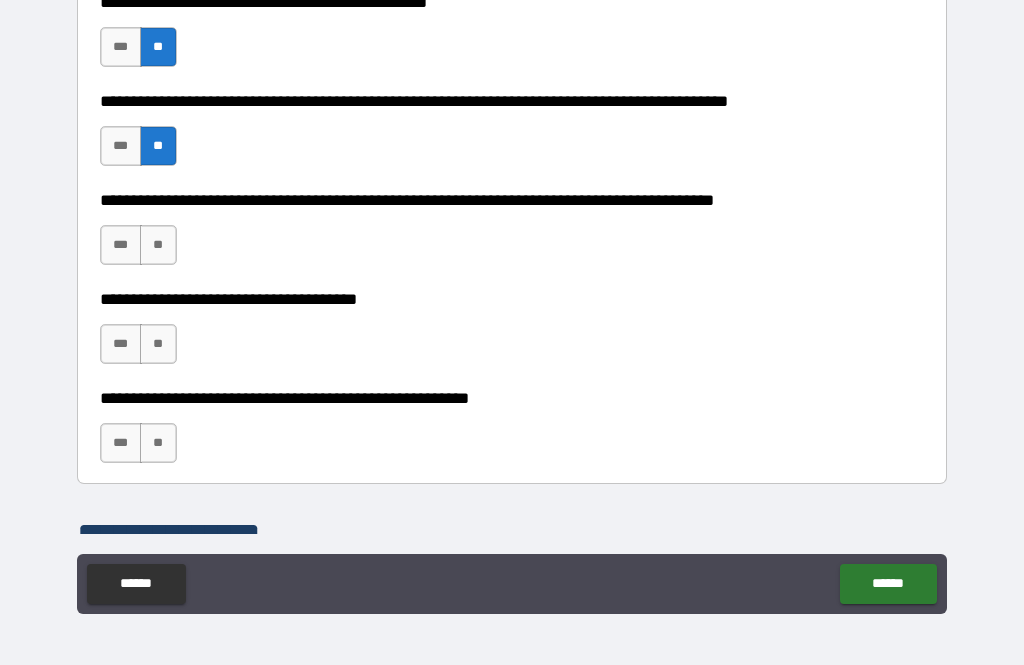 click on "**" at bounding box center [158, 245] 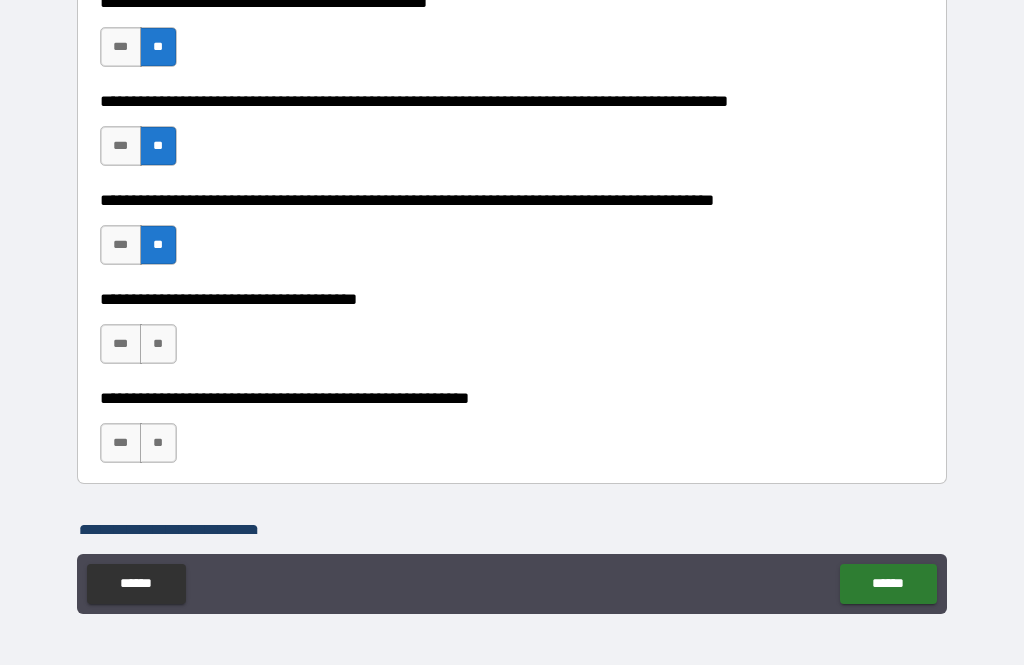 click on "**" at bounding box center [158, 344] 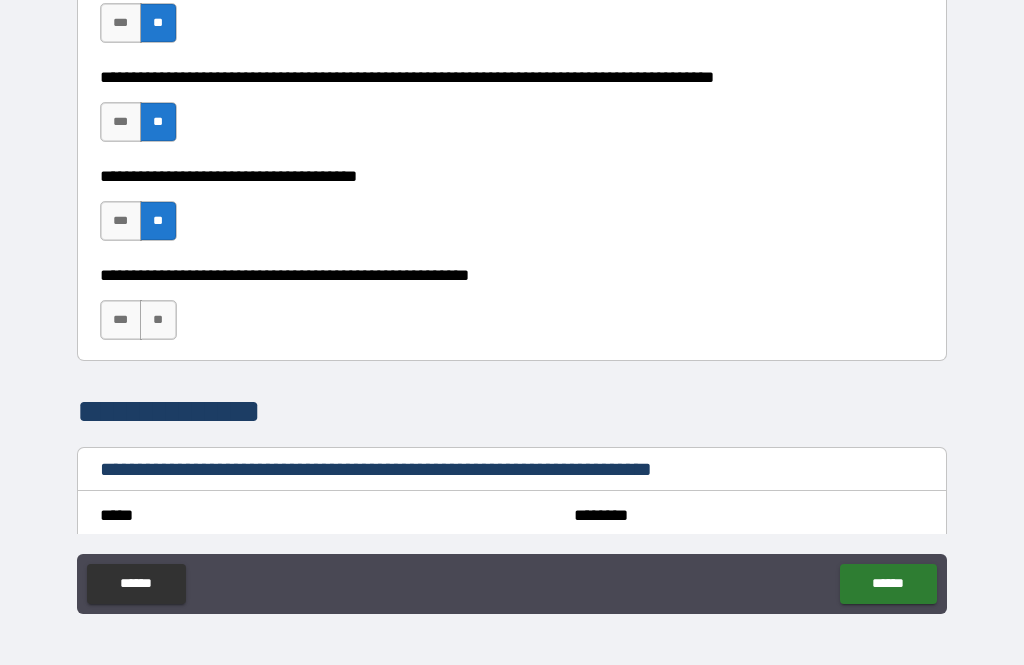 scroll, scrollTop: 985, scrollLeft: 0, axis: vertical 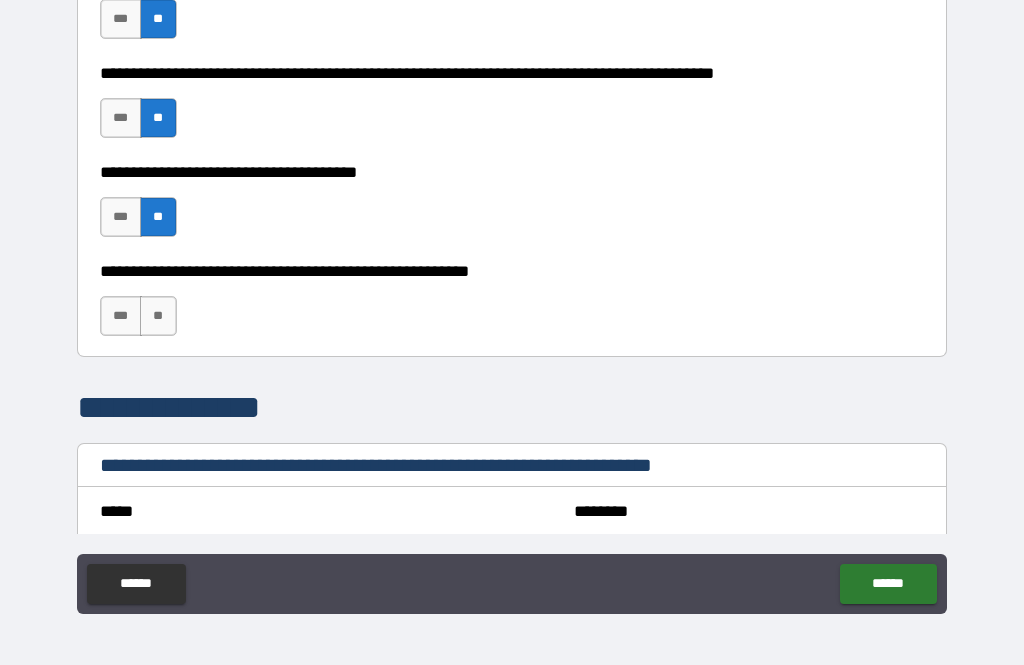 click on "***" at bounding box center [121, 316] 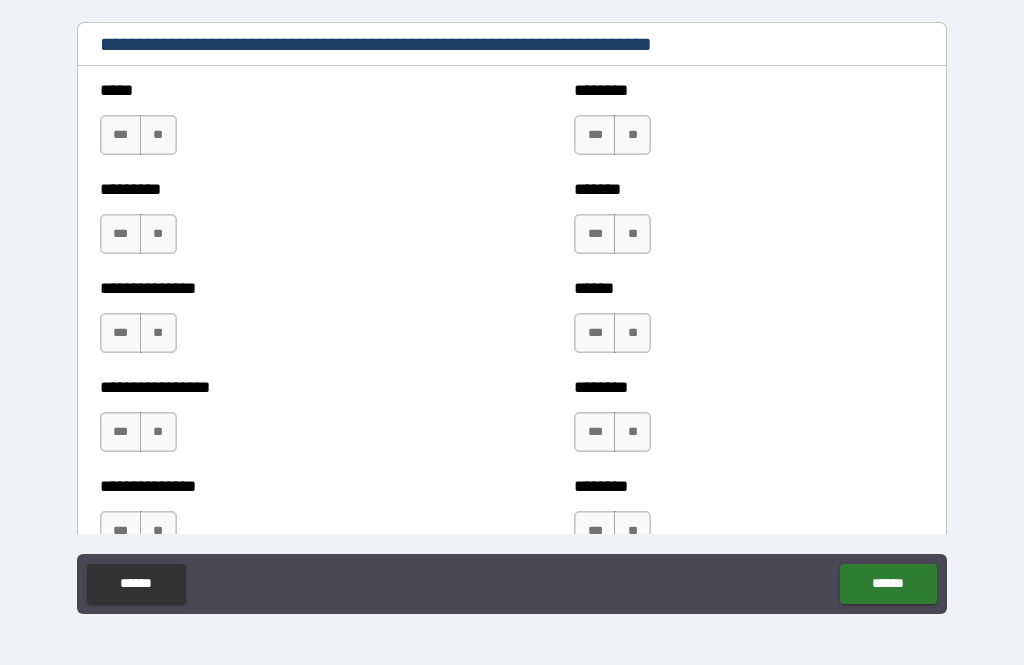 scroll, scrollTop: 1410, scrollLeft: 0, axis: vertical 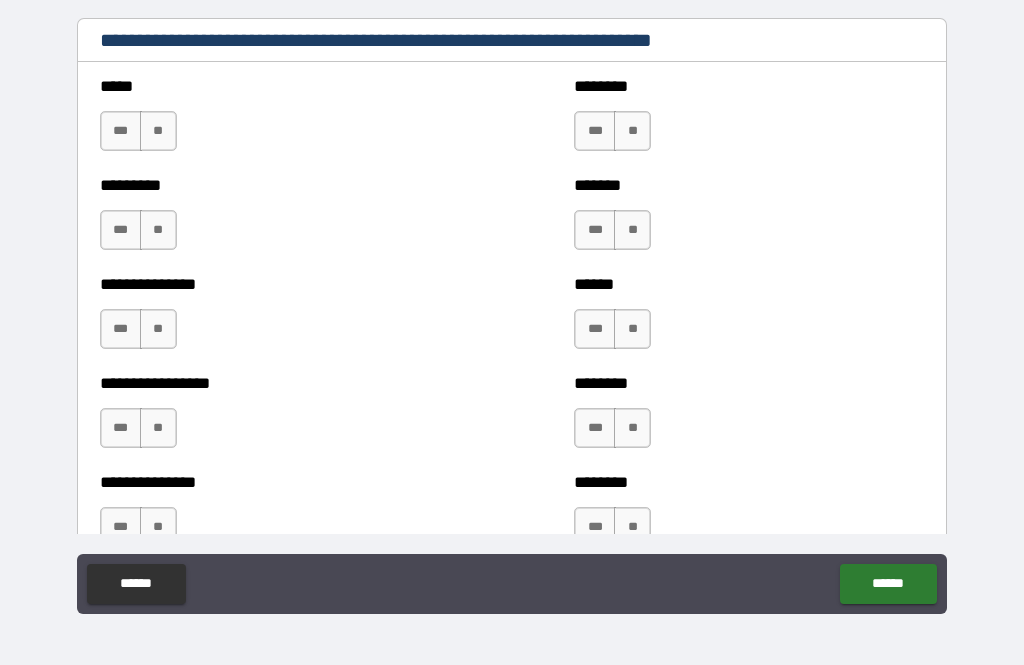 click on "**" at bounding box center (632, 131) 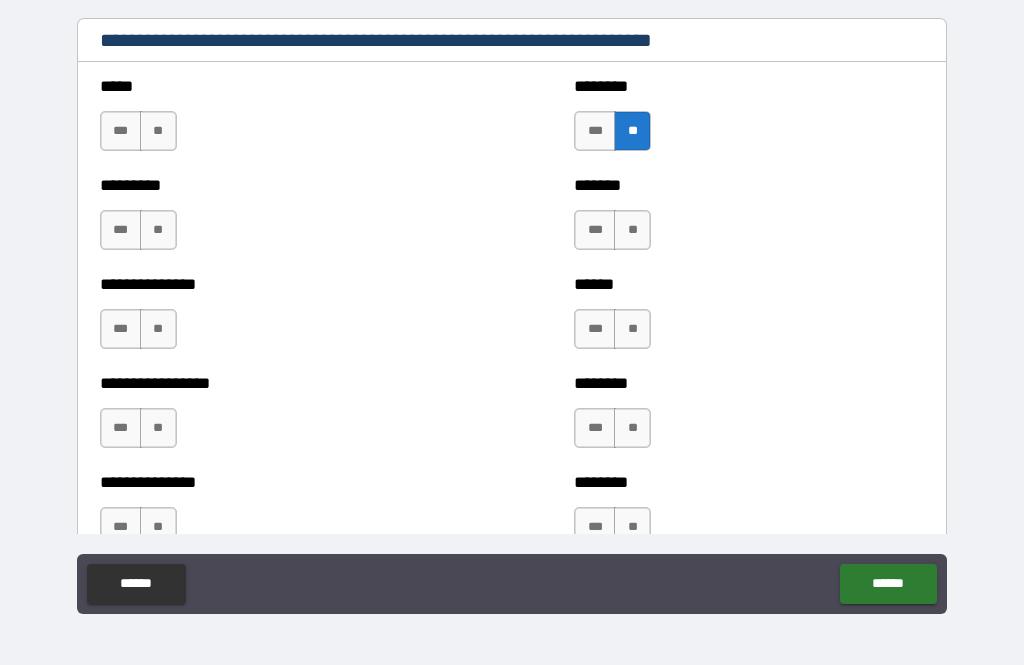 click on "**" at bounding box center [632, 230] 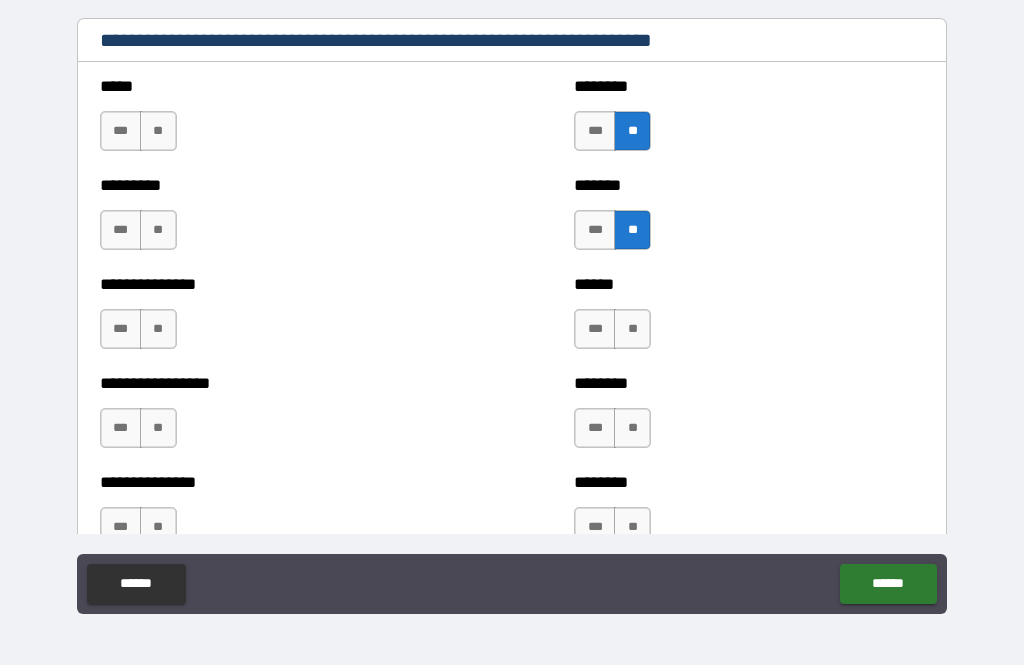 click on "**" at bounding box center [632, 329] 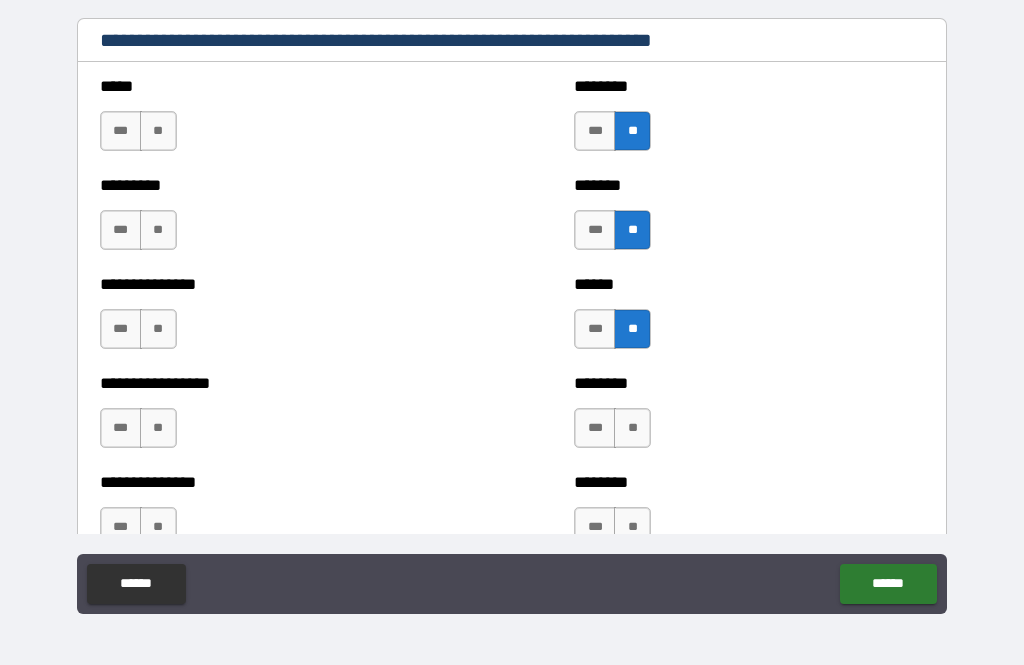 click on "**" at bounding box center [632, 428] 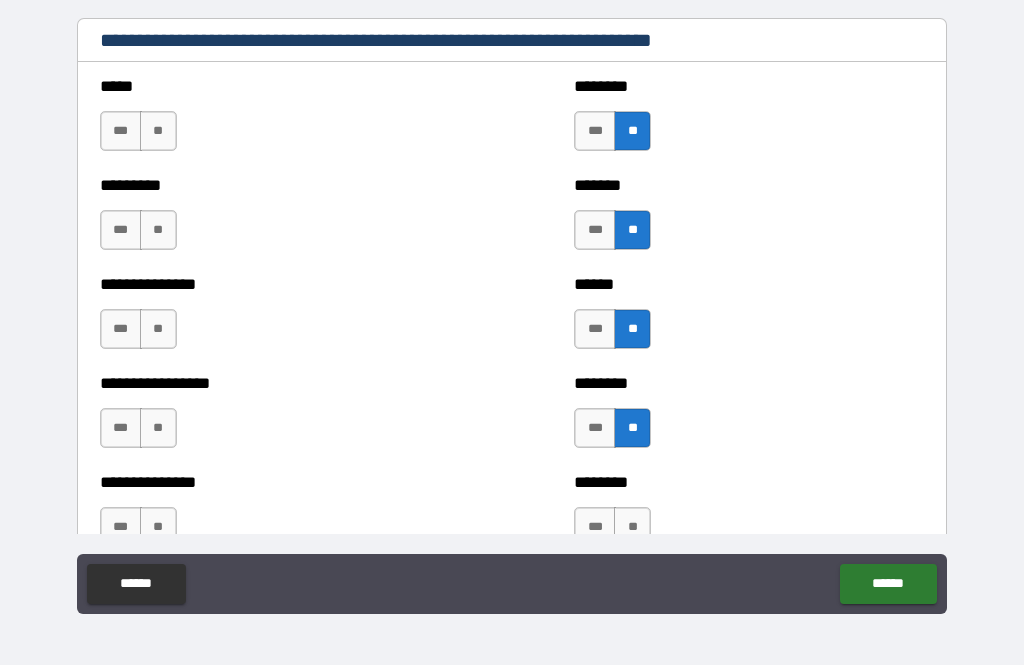 click on "**" at bounding box center (158, 428) 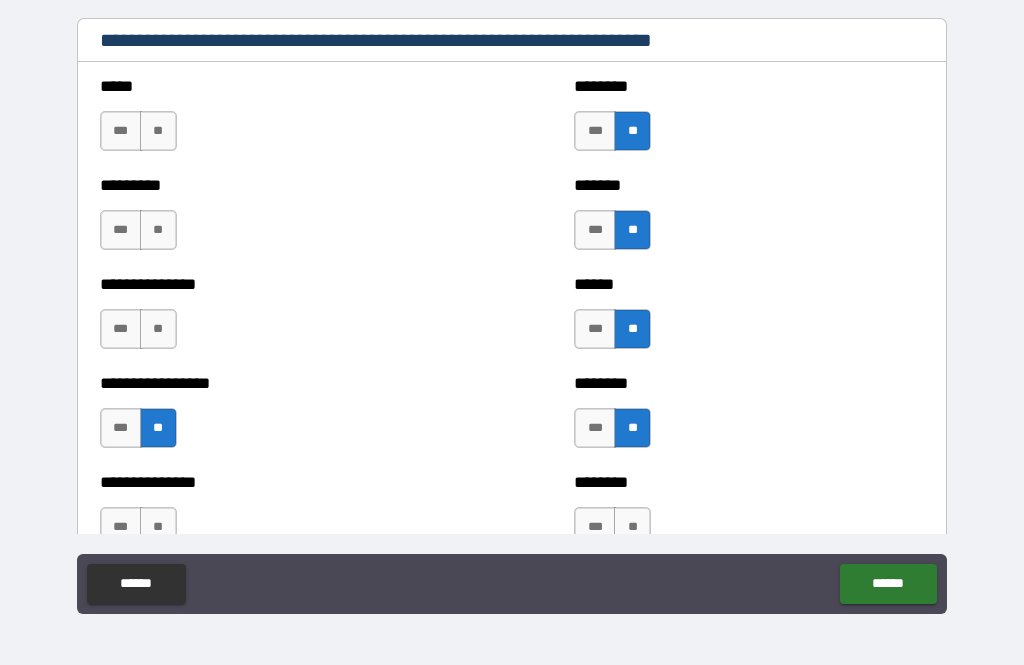 click on "**" at bounding box center (158, 329) 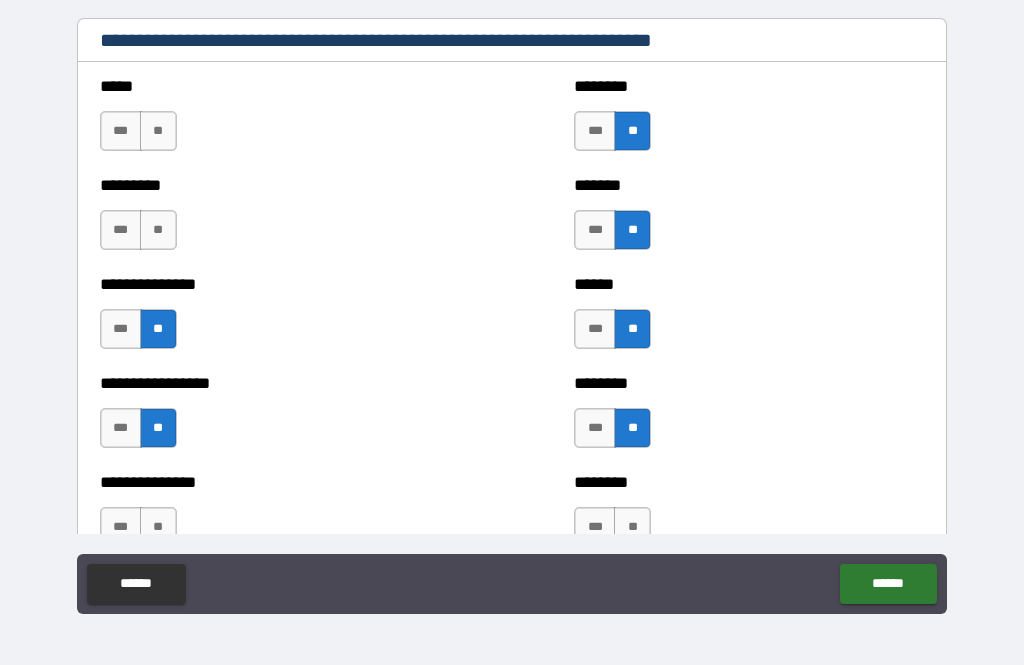 click on "**" at bounding box center [158, 230] 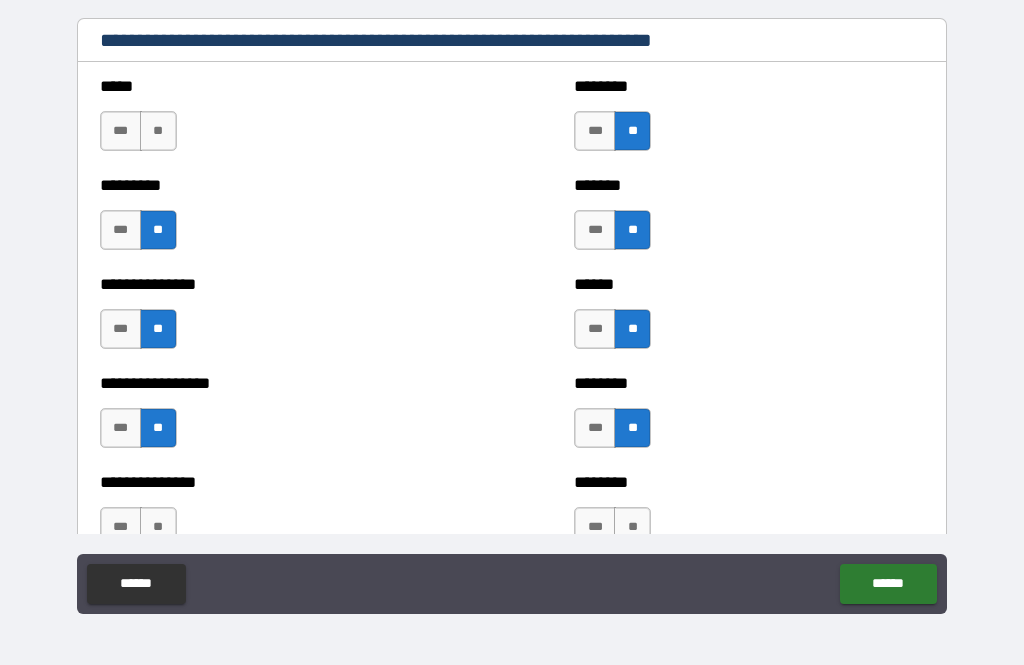 click on "**" at bounding box center [158, 131] 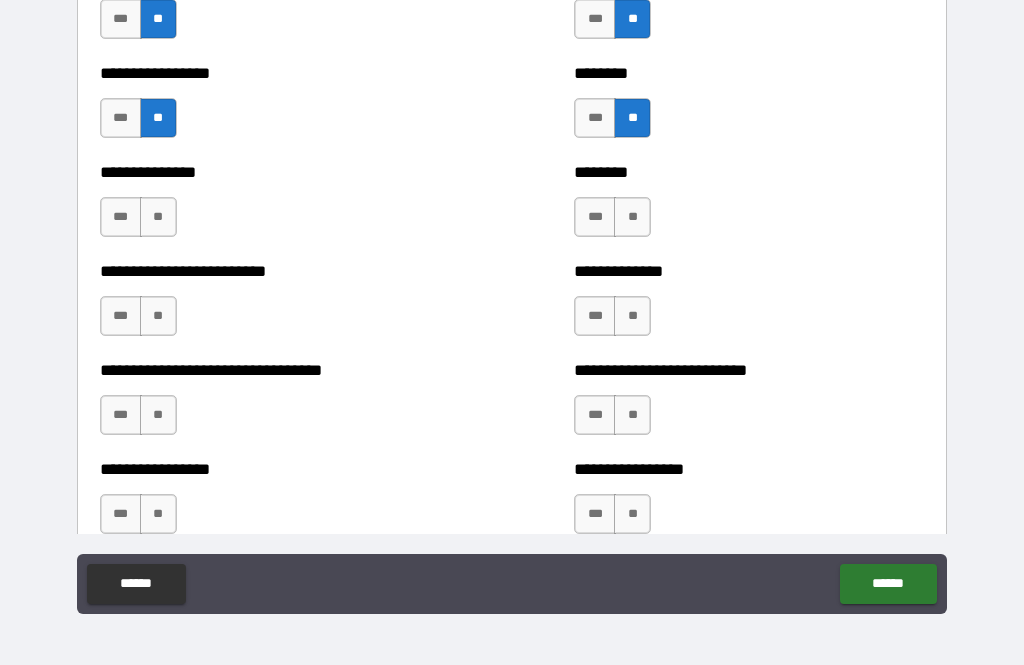 scroll, scrollTop: 1731, scrollLeft: 0, axis: vertical 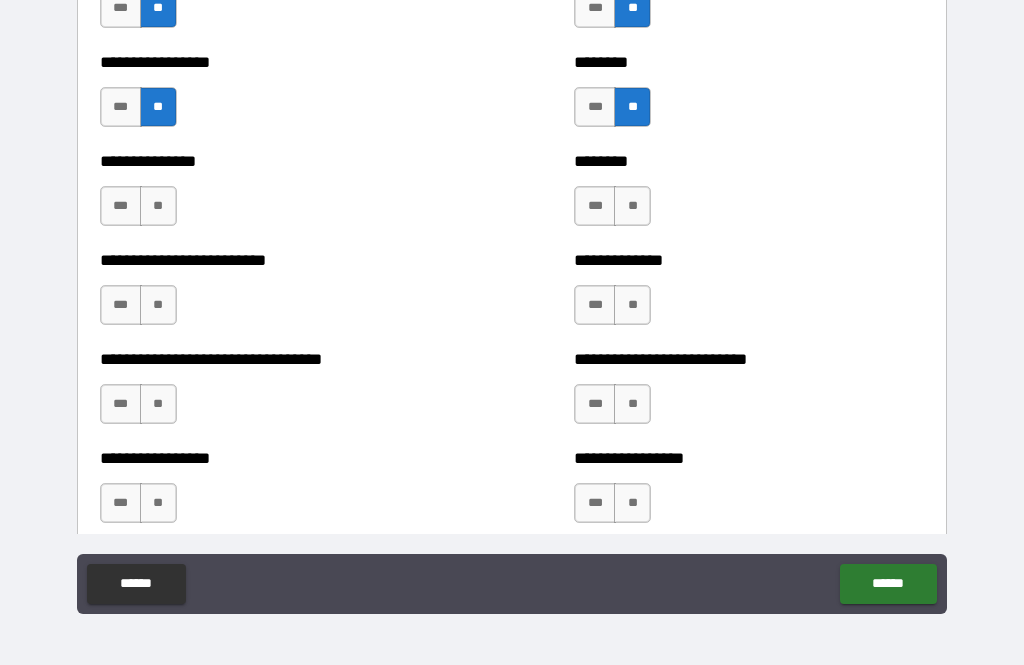 click on "**" at bounding box center [158, 206] 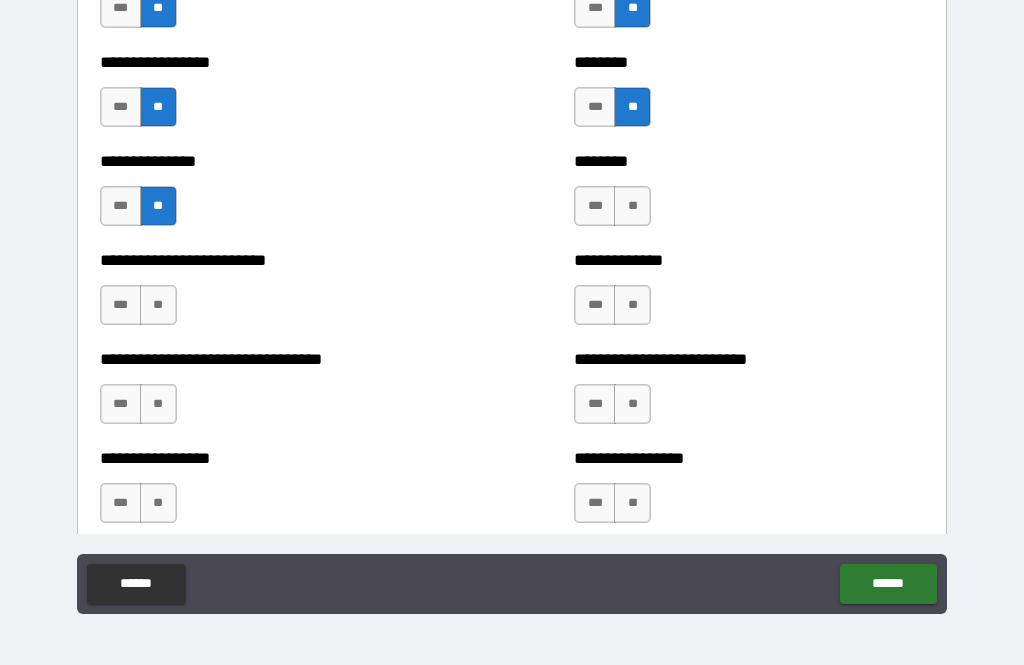 click on "**" at bounding box center [632, 206] 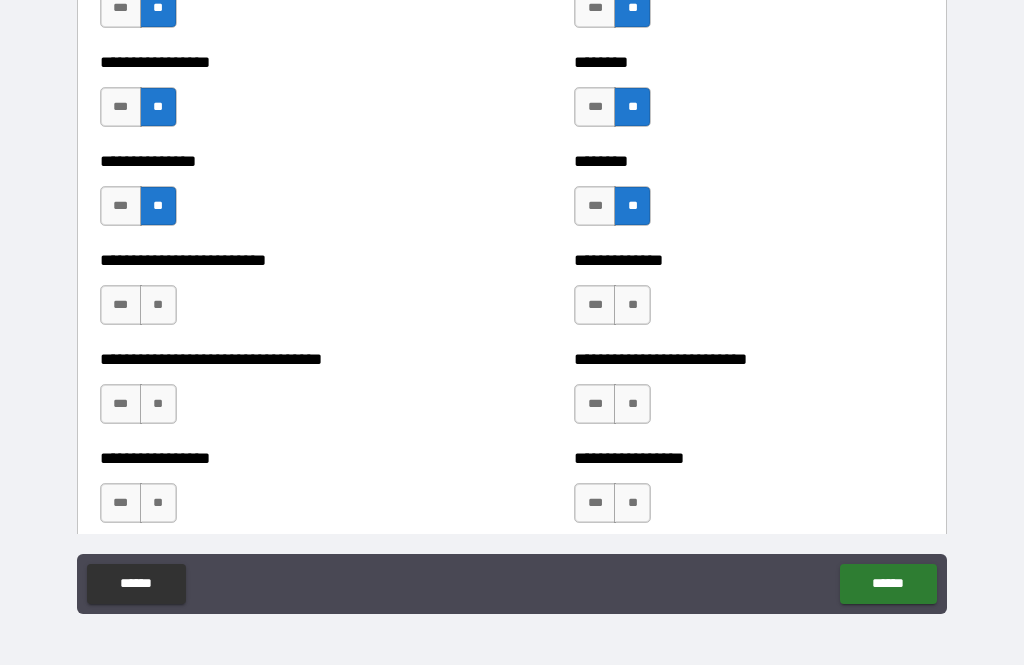 click on "**" at bounding box center [632, 305] 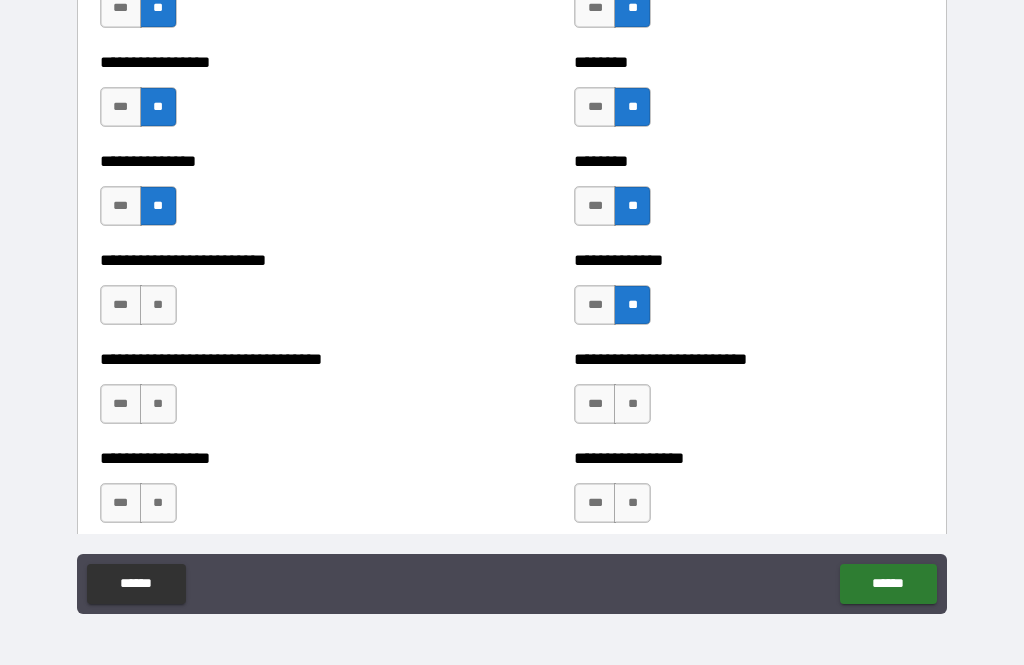 click on "**" at bounding box center [632, 404] 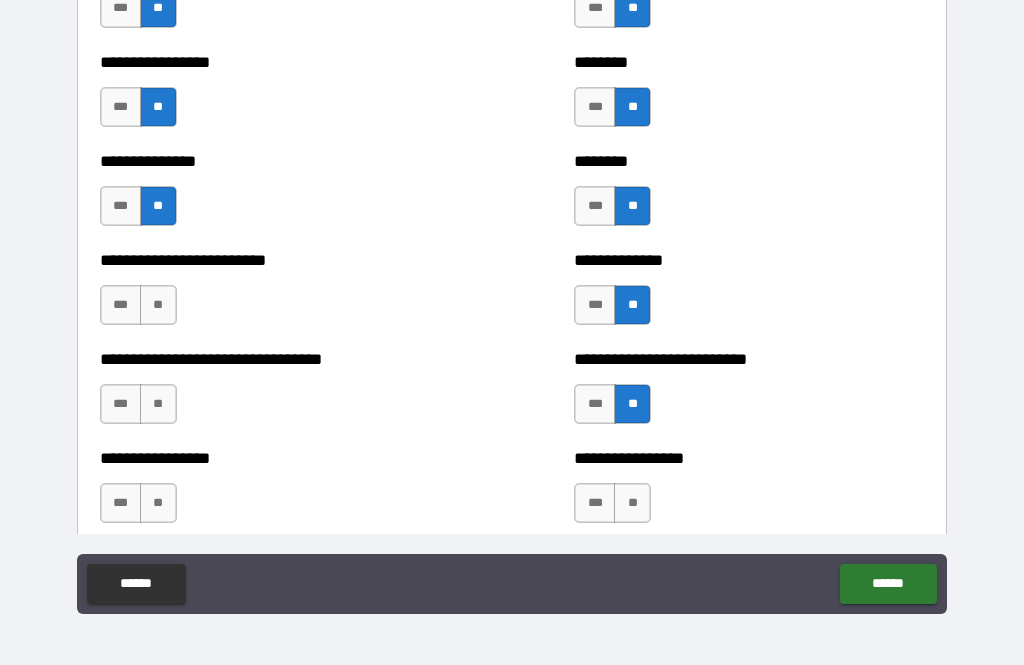 click on "**" at bounding box center (632, 503) 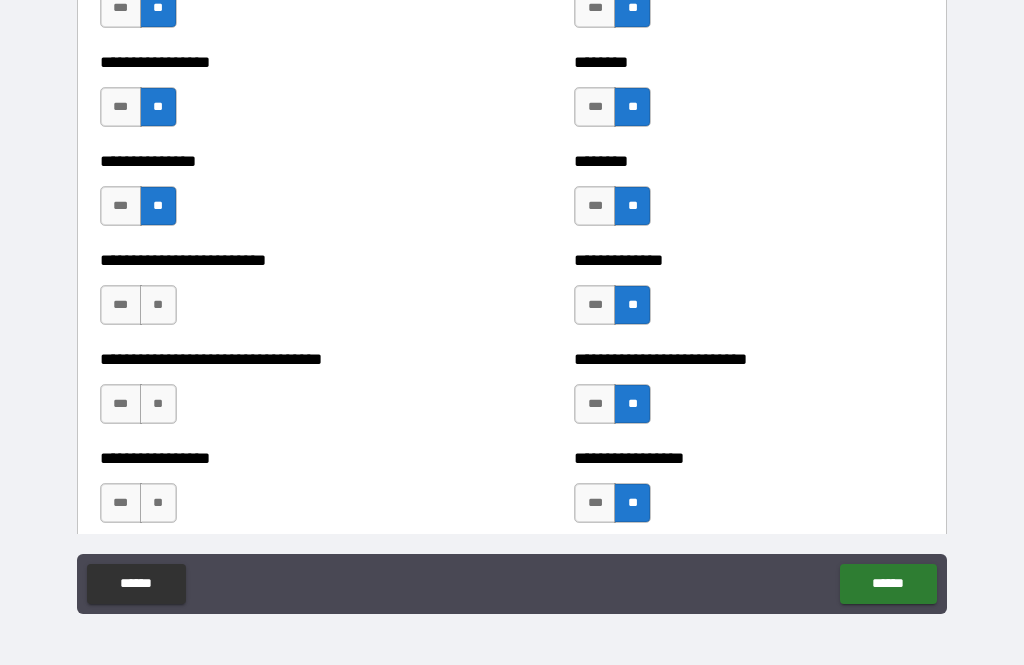 click on "**" at bounding box center (158, 503) 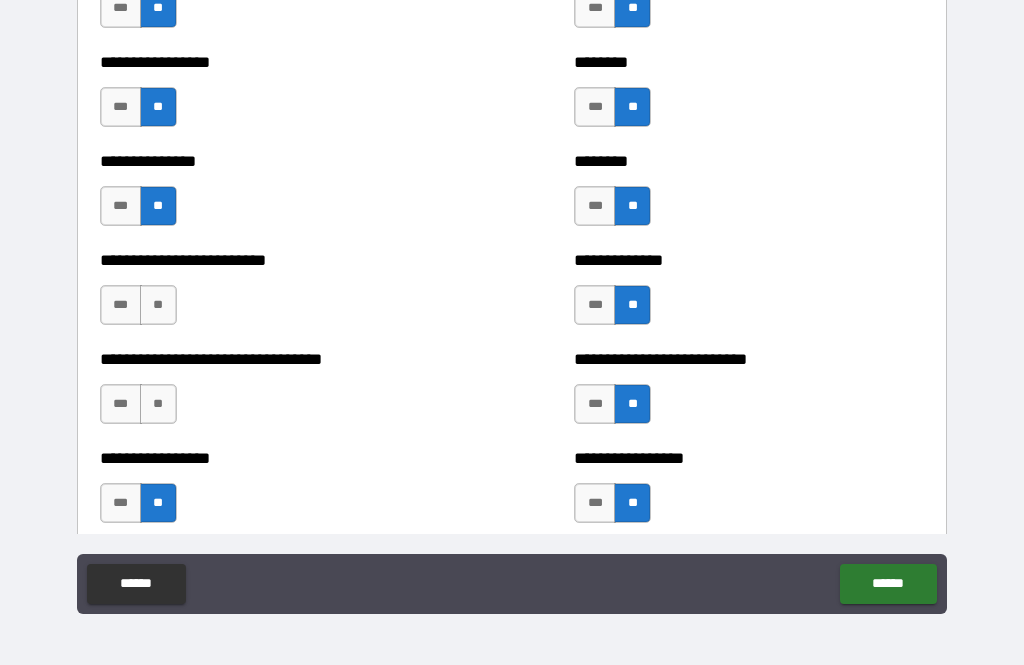 click on "**" at bounding box center (158, 404) 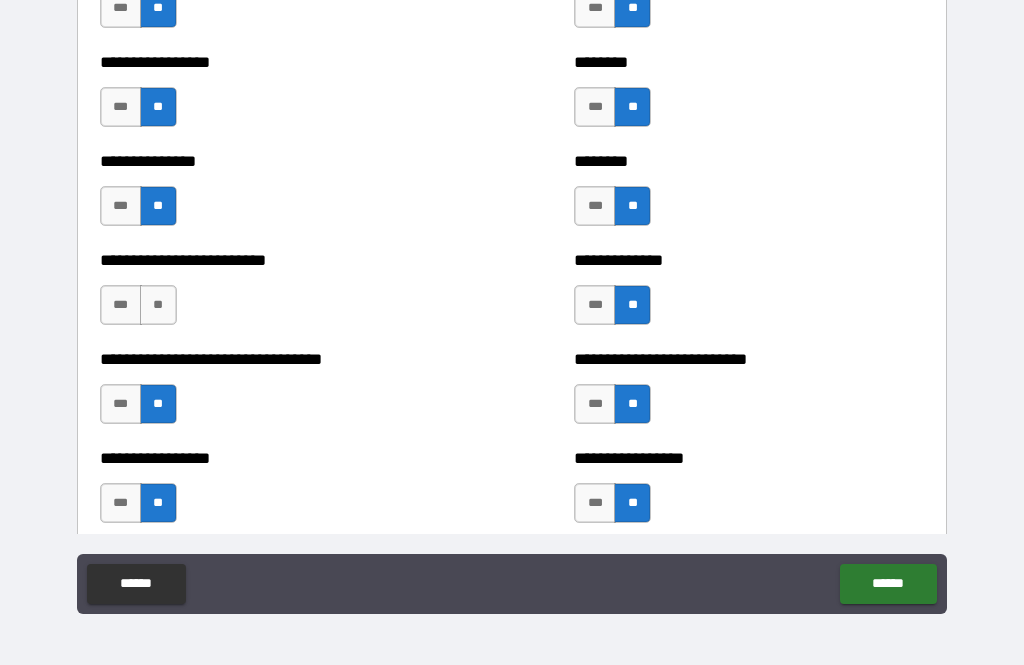click on "**" at bounding box center [158, 305] 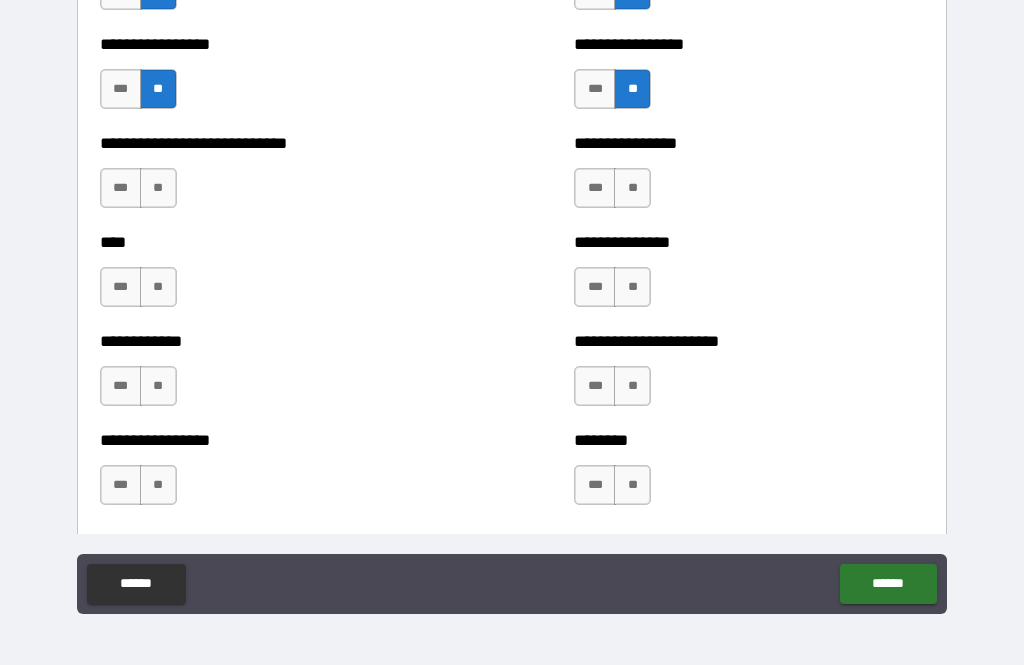 scroll, scrollTop: 2135, scrollLeft: 0, axis: vertical 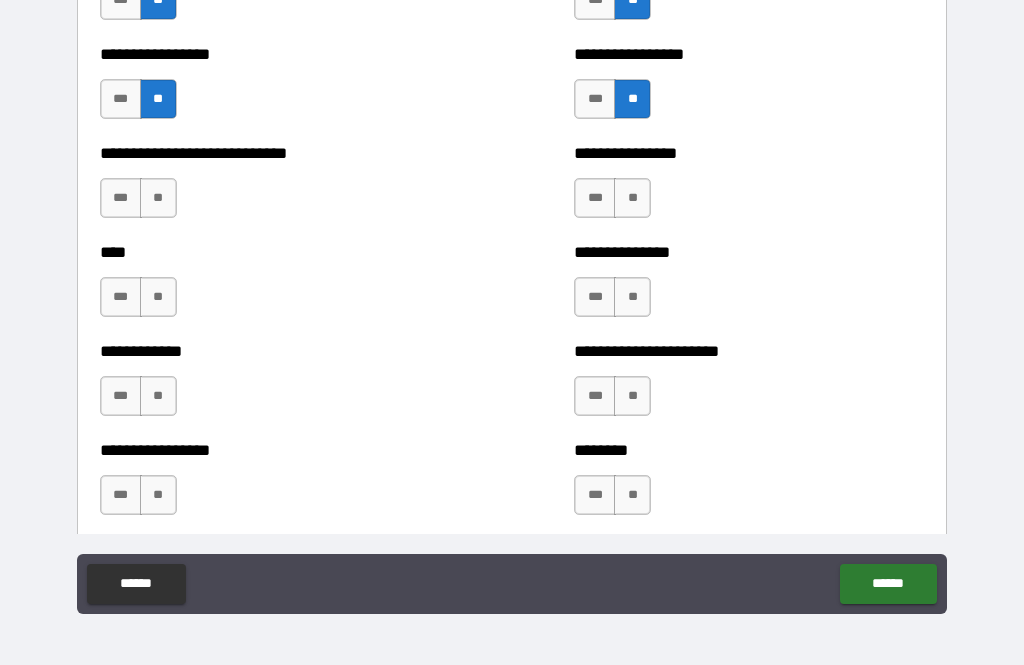click on "**" at bounding box center (632, 198) 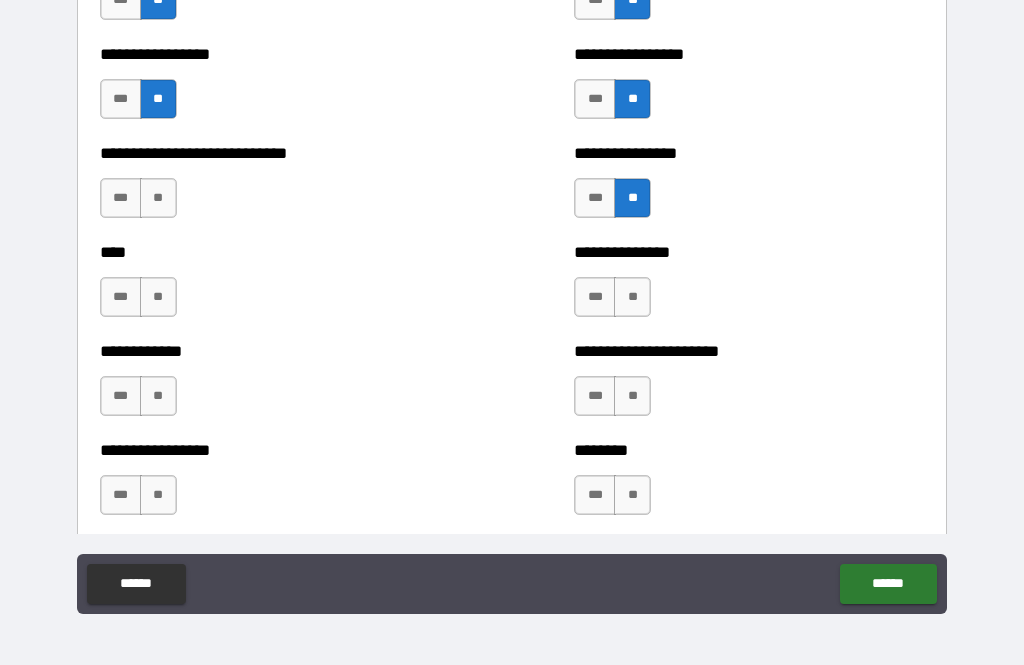 click on "**" at bounding box center [632, 297] 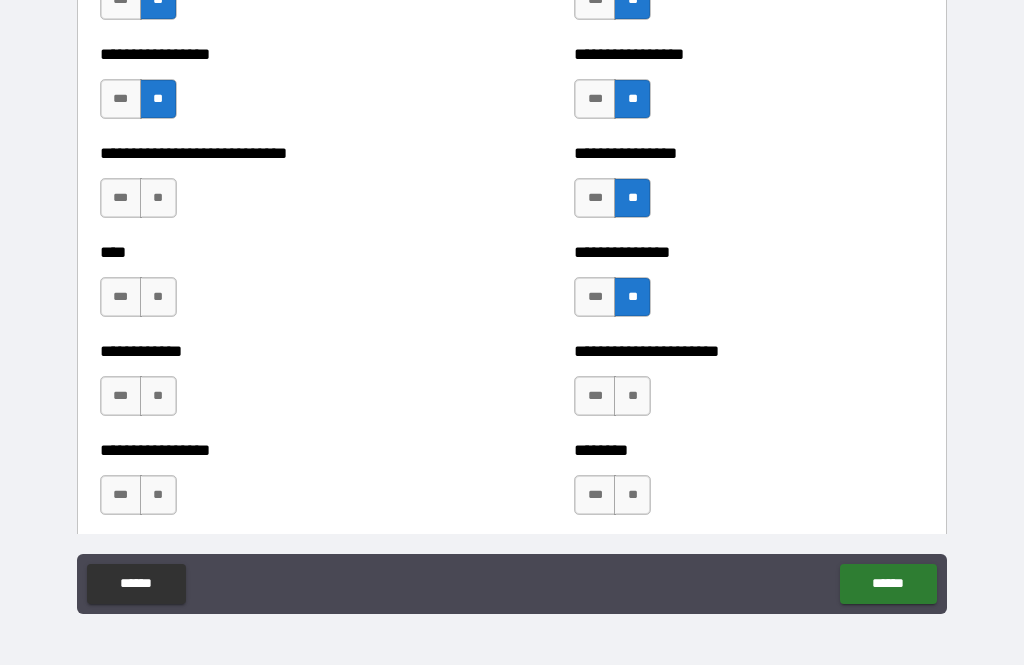 click on "**" at bounding box center (632, 396) 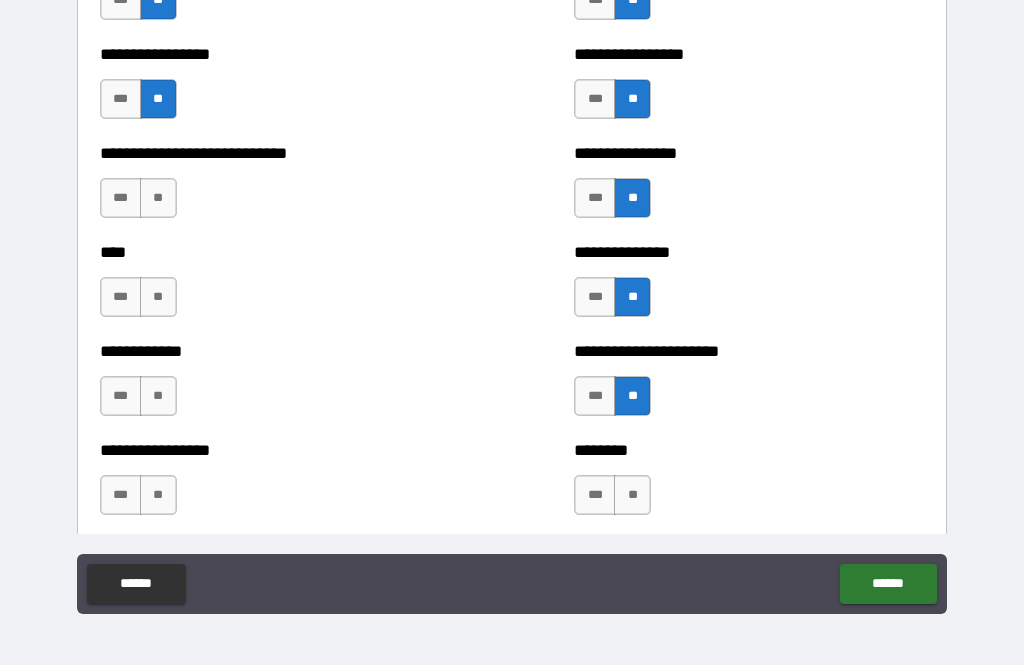 click on "**" at bounding box center (632, 495) 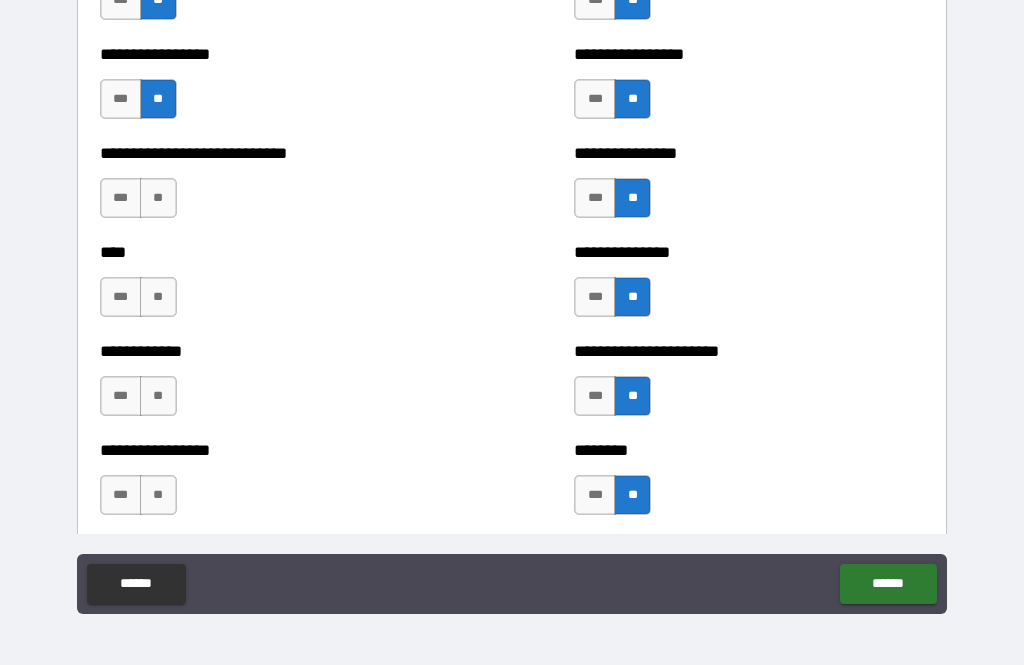 click on "**" at bounding box center [158, 495] 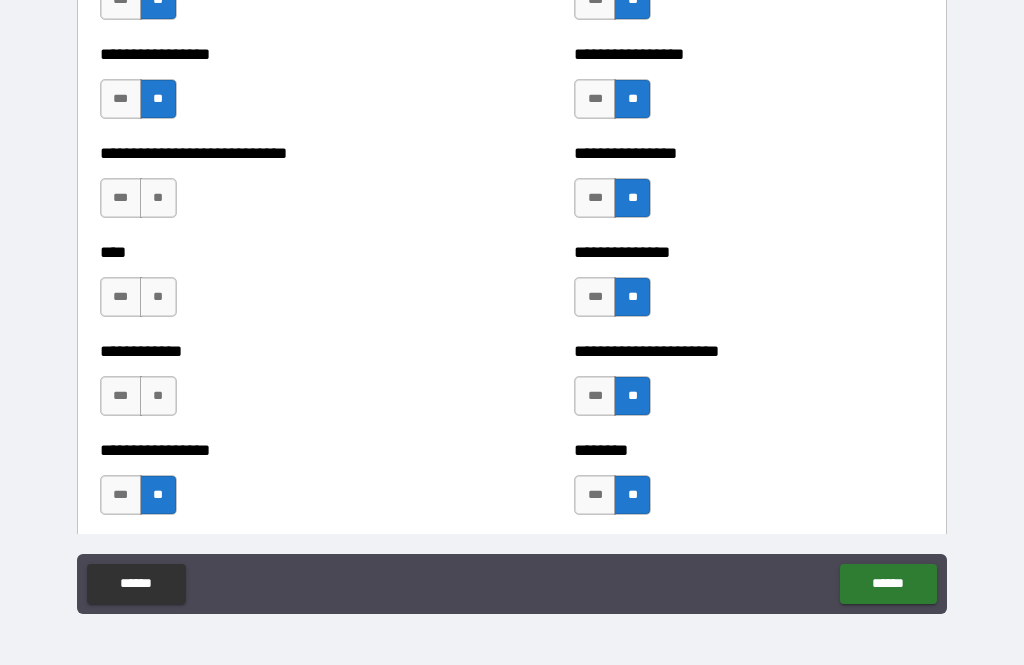 click on "**" at bounding box center [158, 396] 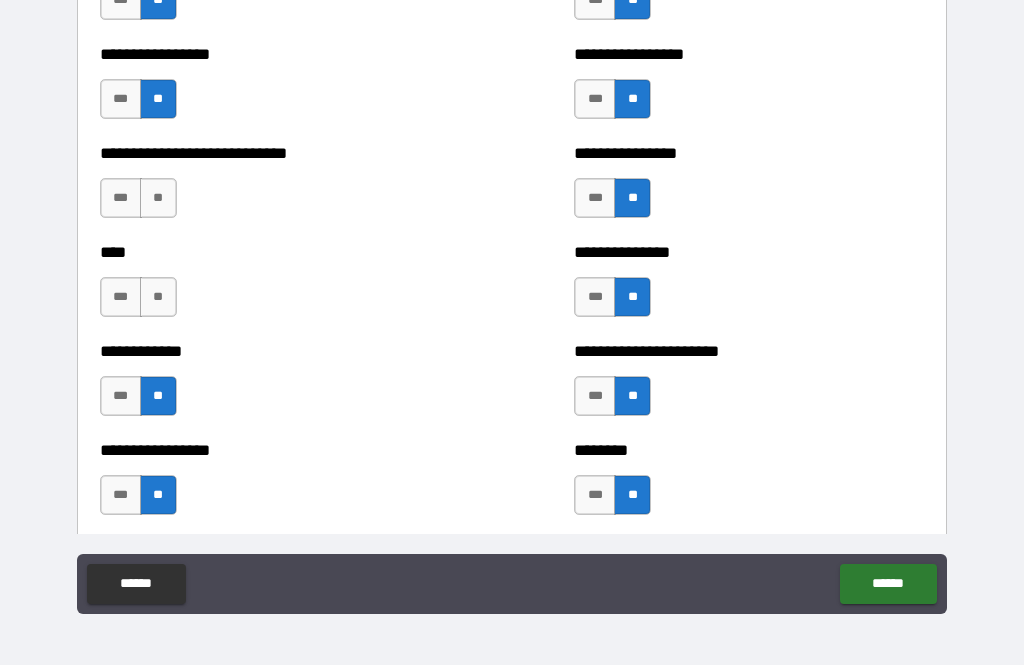 click on "**" at bounding box center (158, 297) 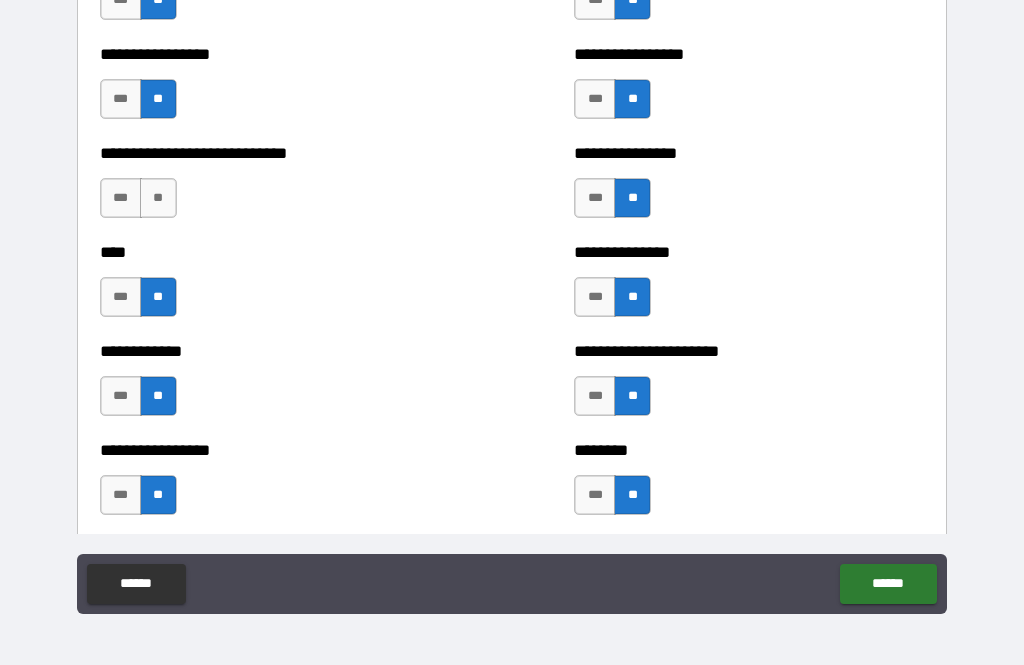 click on "**" at bounding box center (158, 198) 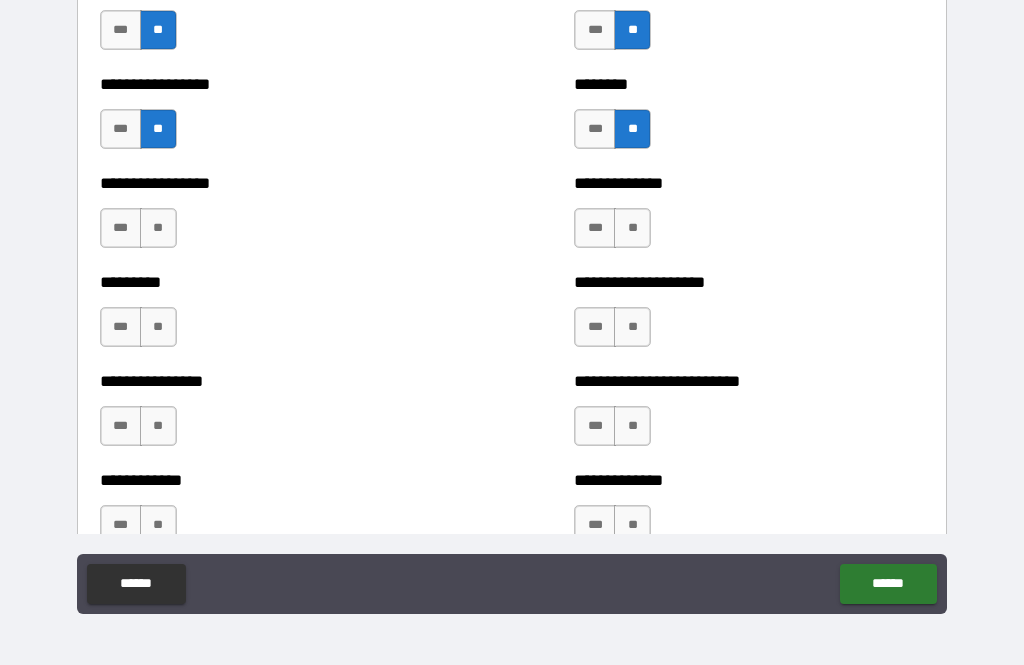 scroll, scrollTop: 2522, scrollLeft: 0, axis: vertical 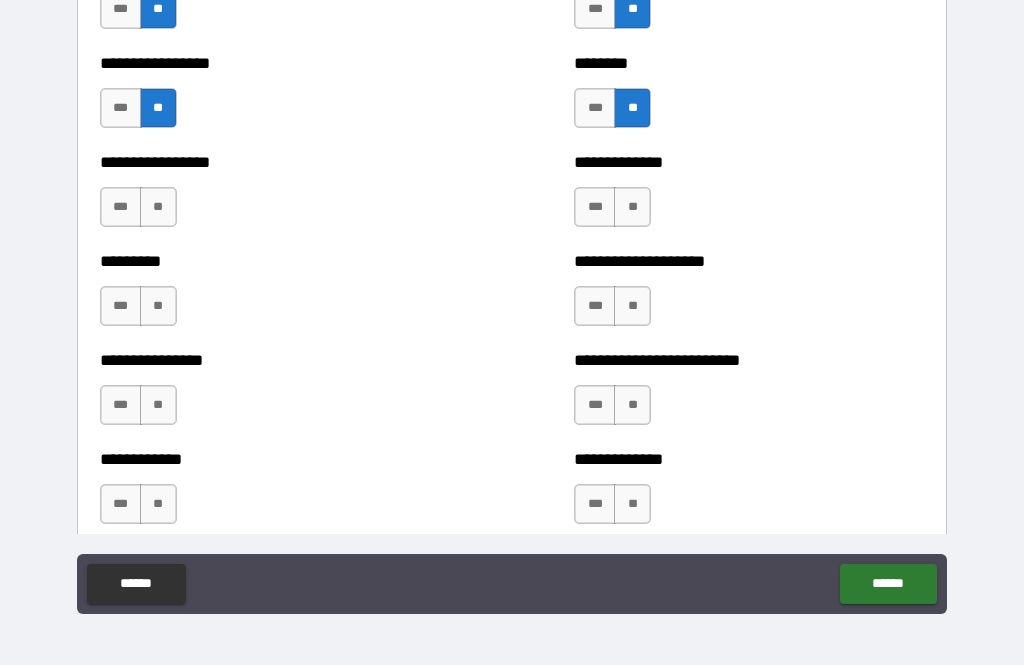 click on "**" at bounding box center (632, 207) 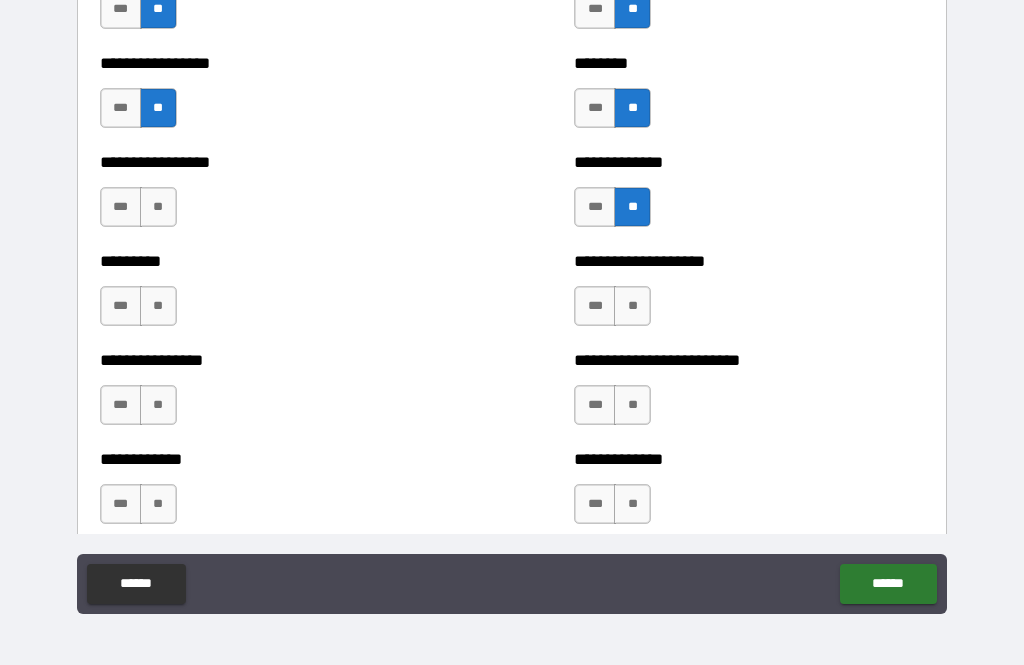 click on "**" at bounding box center [632, 306] 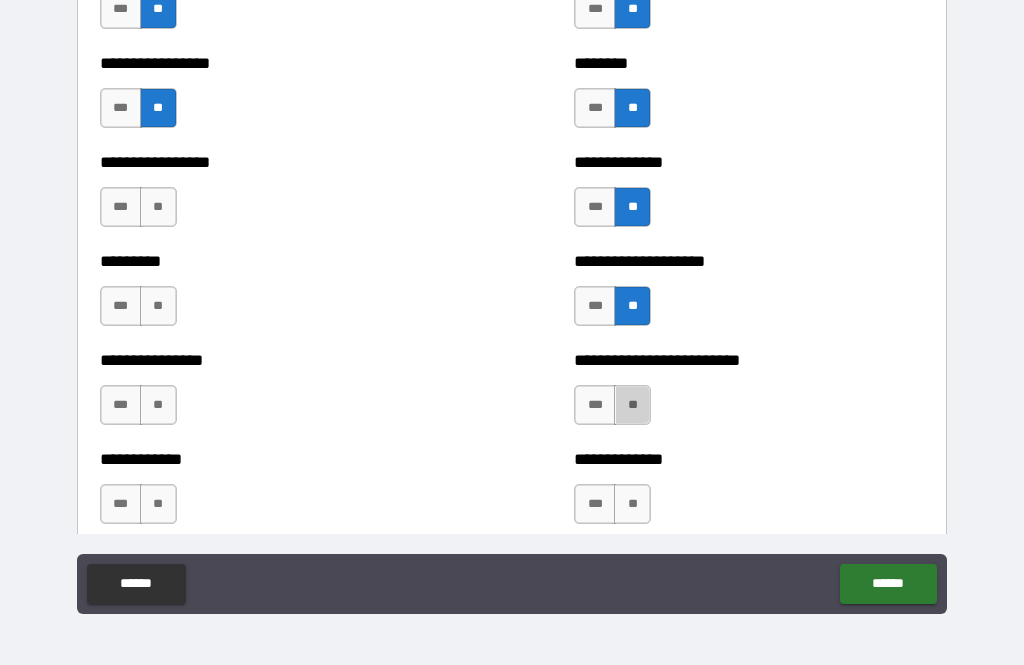 click on "**" at bounding box center [632, 405] 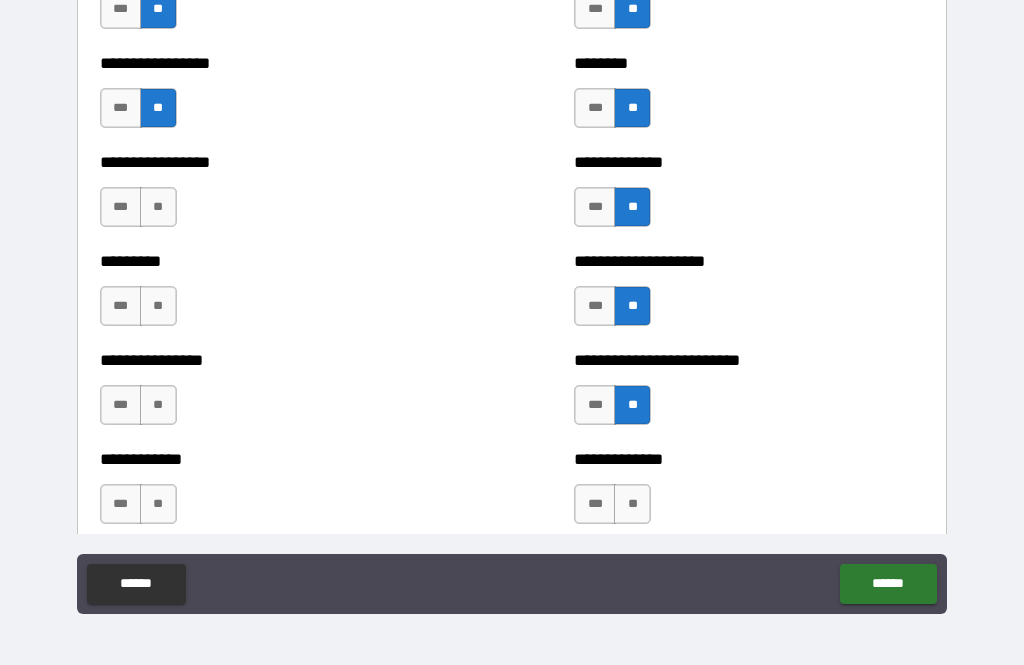 click on "**" at bounding box center (632, 504) 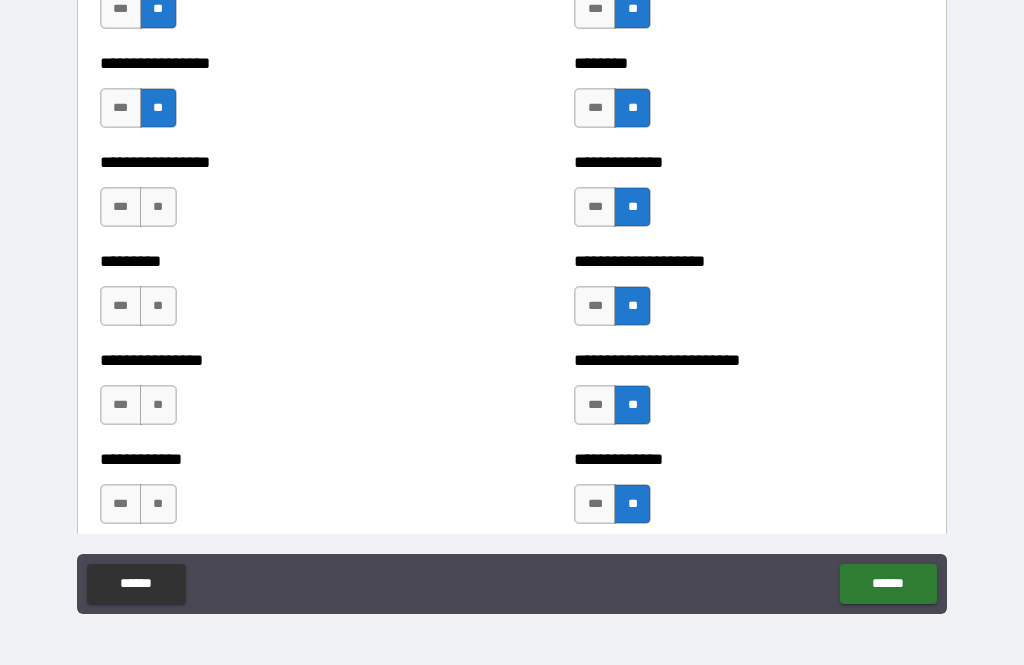 click on "**" at bounding box center [158, 504] 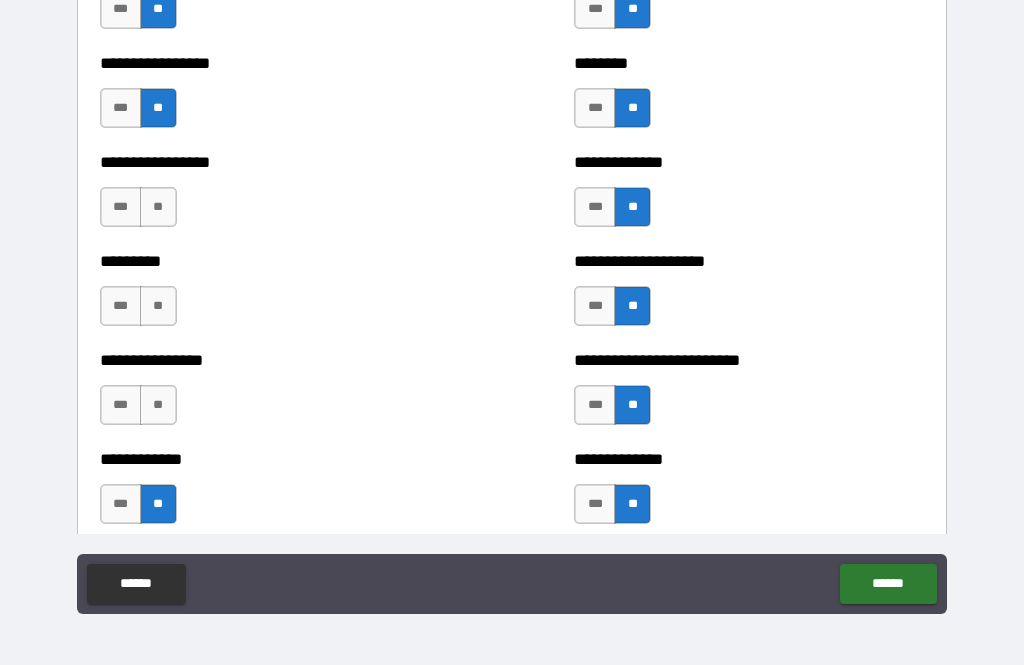 click on "**" at bounding box center [158, 405] 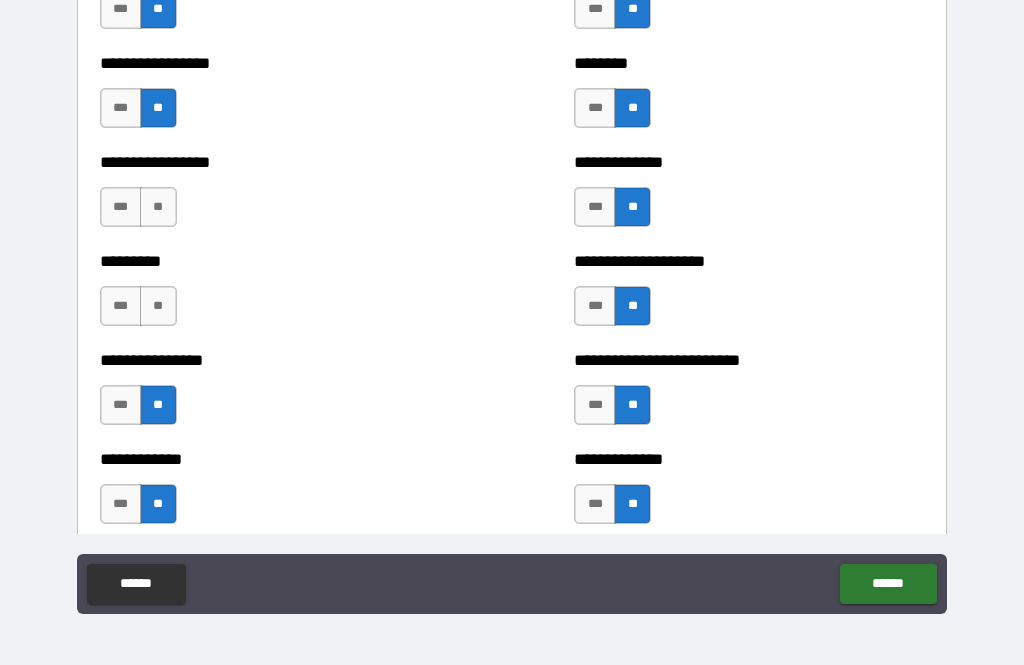 click on "**" at bounding box center [158, 306] 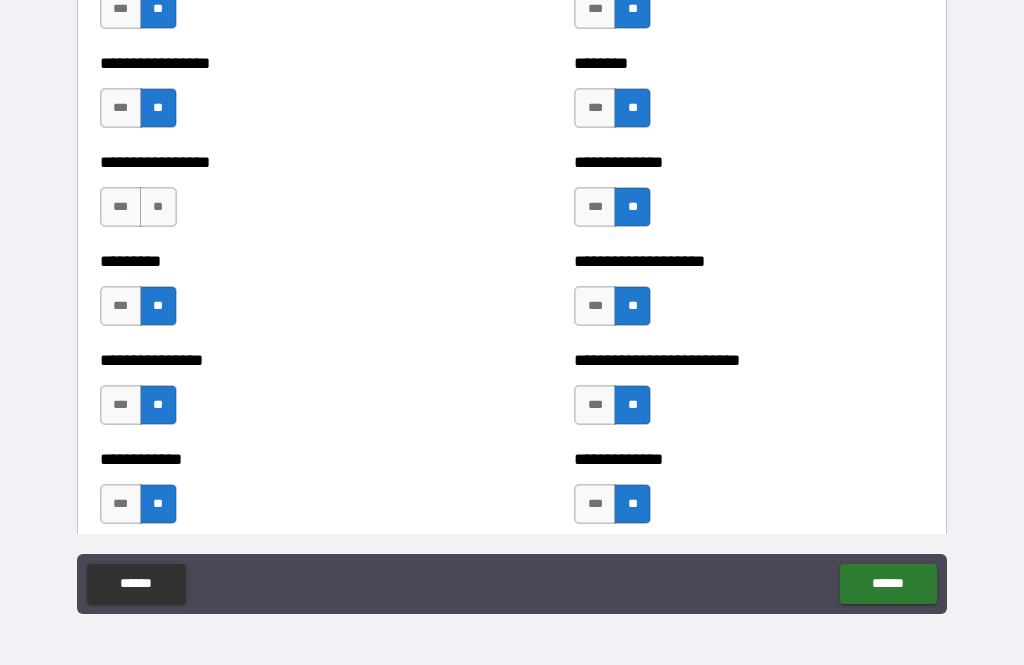 click on "**" at bounding box center (158, 207) 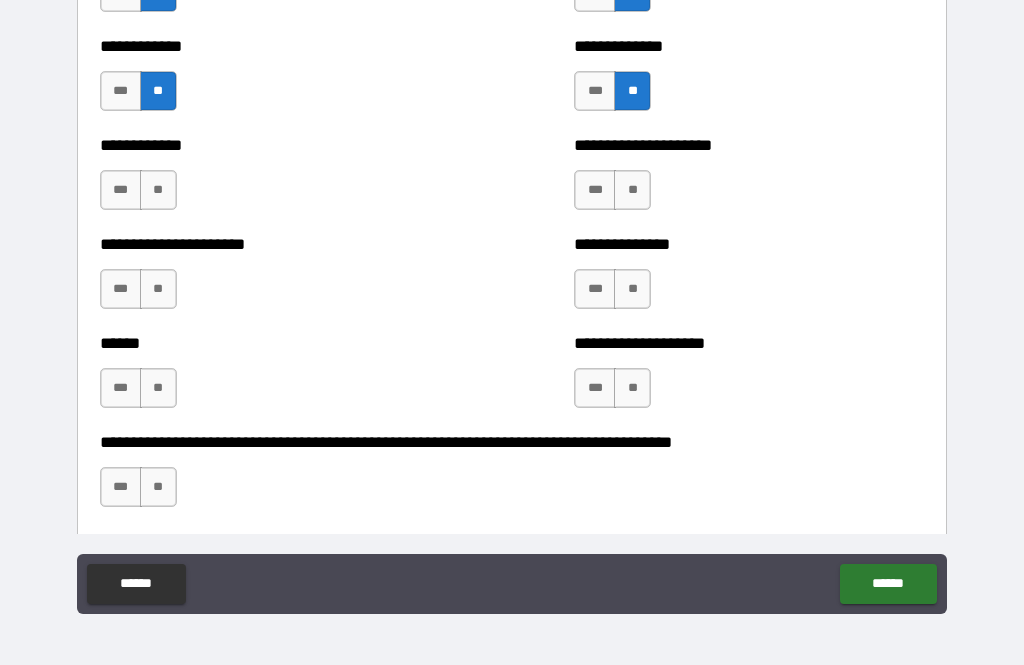 scroll, scrollTop: 2968, scrollLeft: 0, axis: vertical 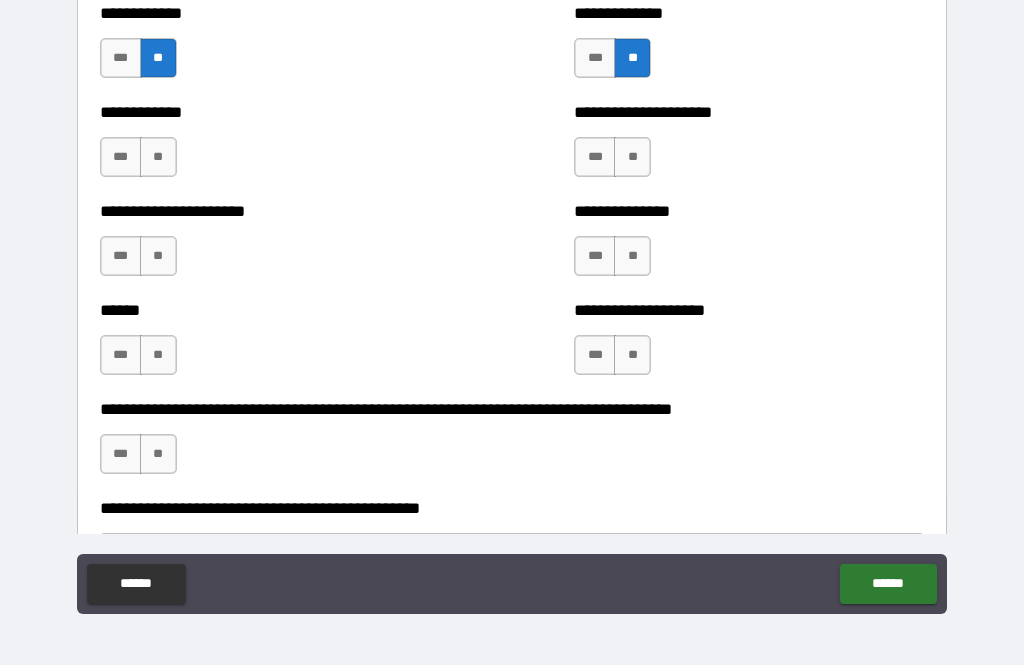 click on "**" at bounding box center [158, 157] 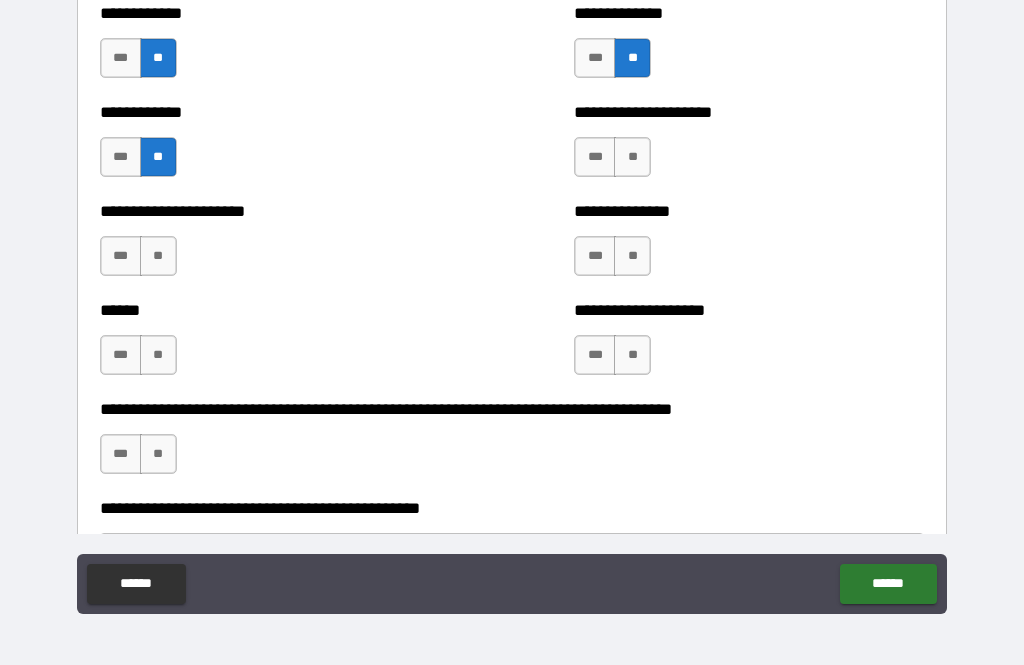 click on "**" at bounding box center [158, 256] 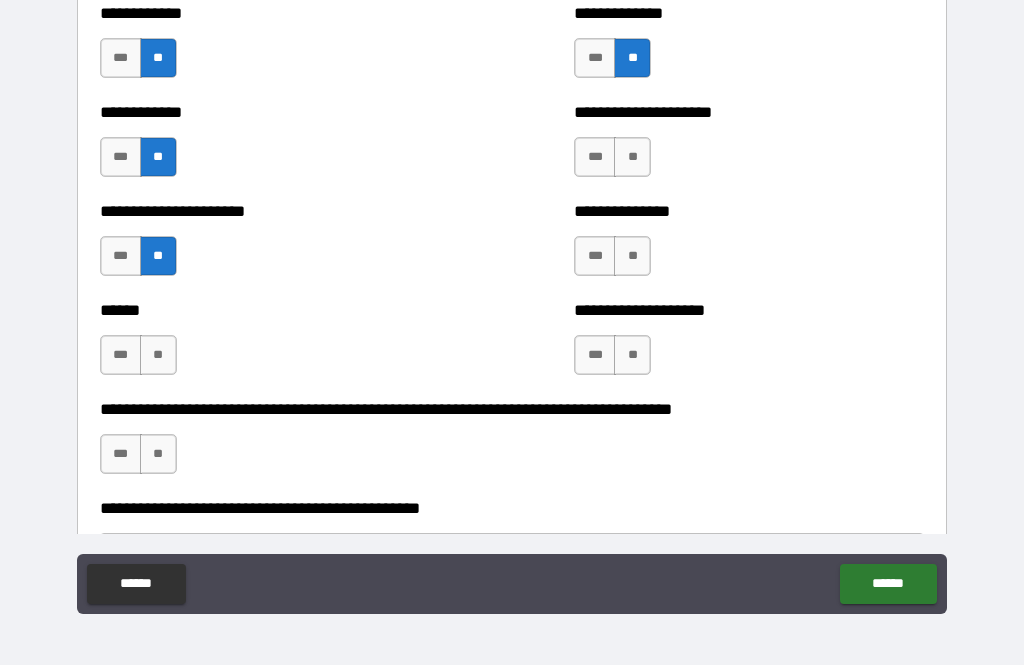 click on "**" at bounding box center [158, 355] 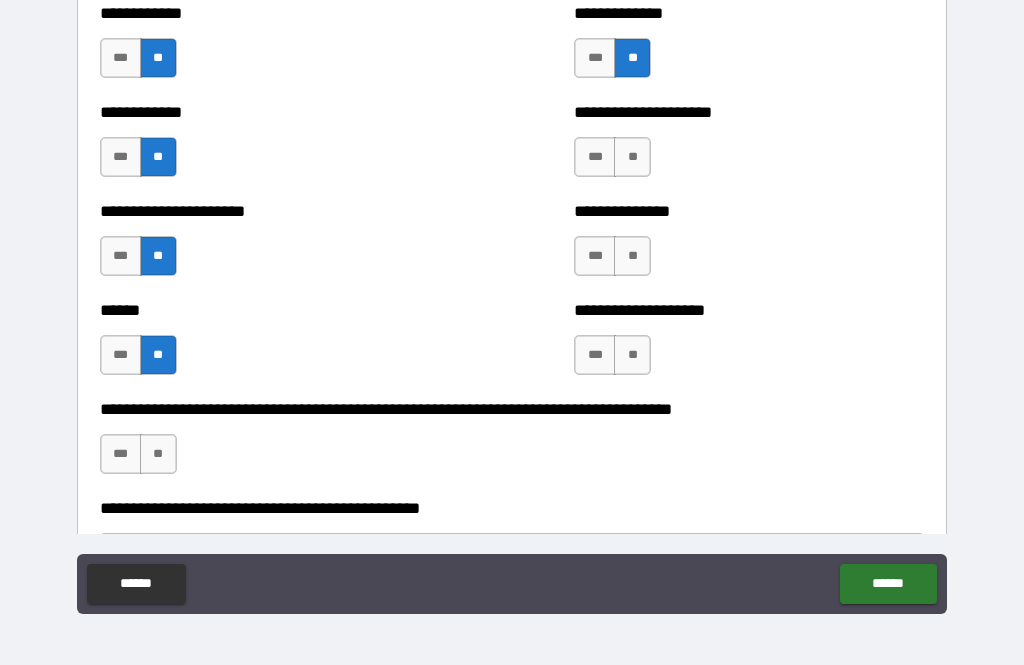 click on "**" at bounding box center (632, 355) 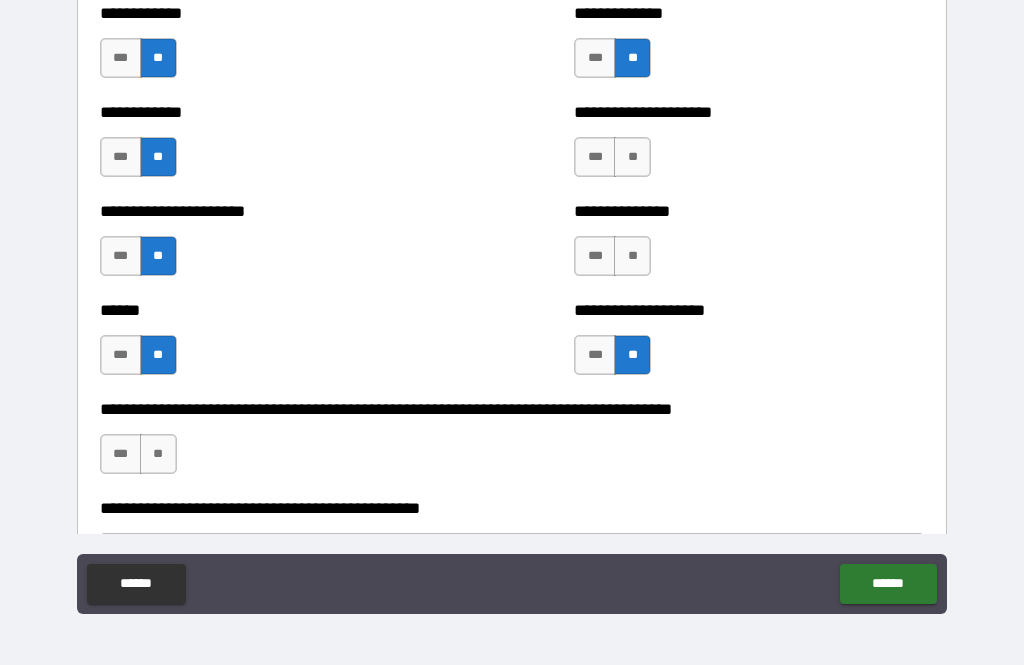 click on "**" at bounding box center [632, 256] 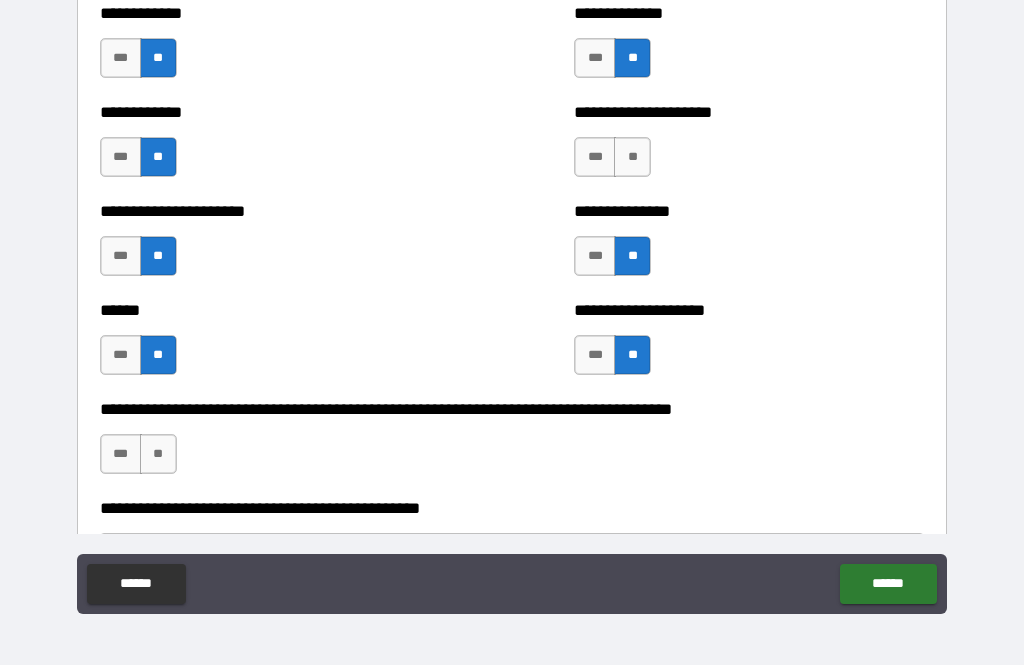 click on "**" at bounding box center [632, 157] 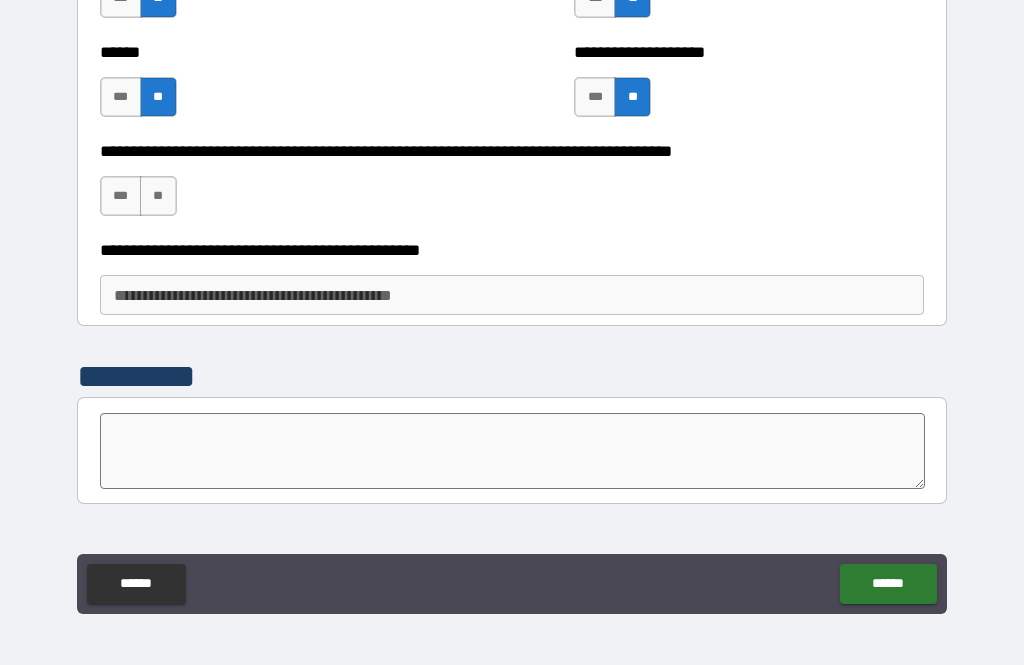 scroll, scrollTop: 3225, scrollLeft: 0, axis: vertical 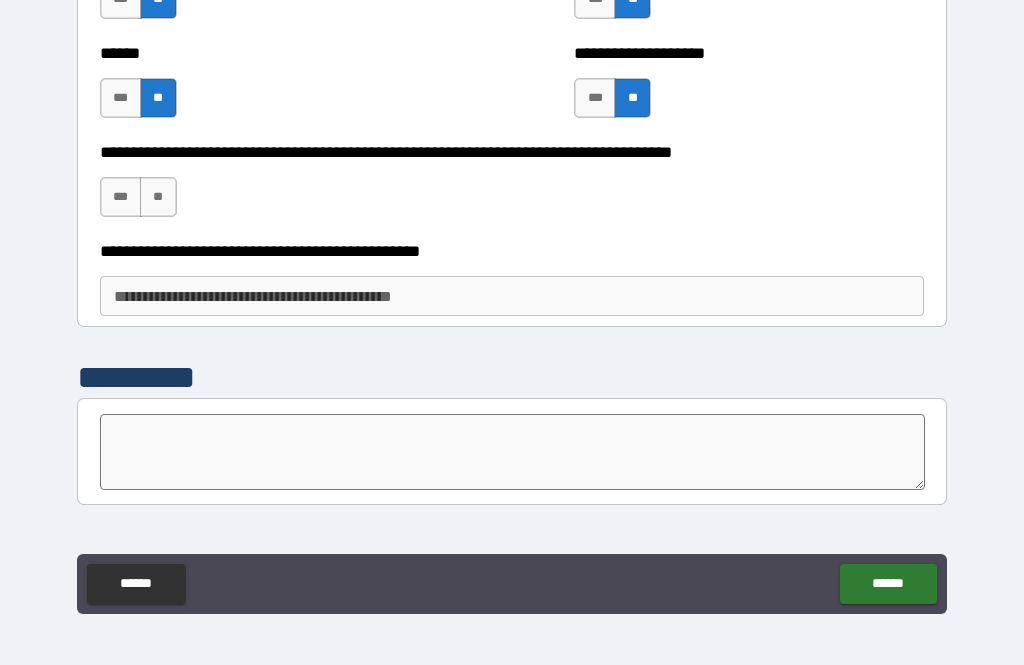 click on "**" at bounding box center (158, 197) 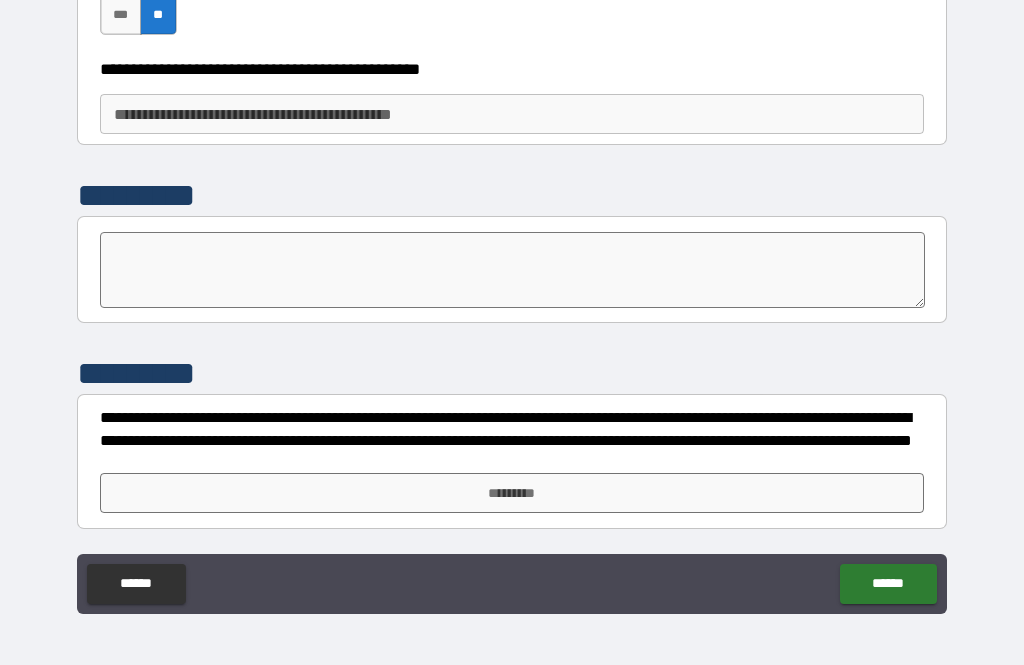 scroll, scrollTop: 3407, scrollLeft: 0, axis: vertical 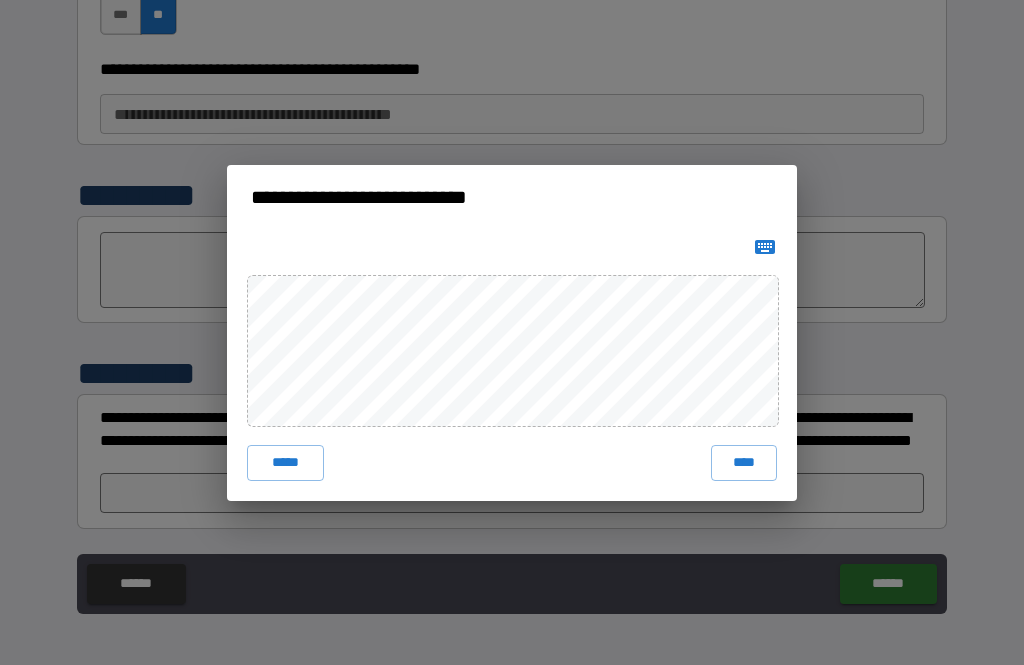 click on "****" at bounding box center (744, 463) 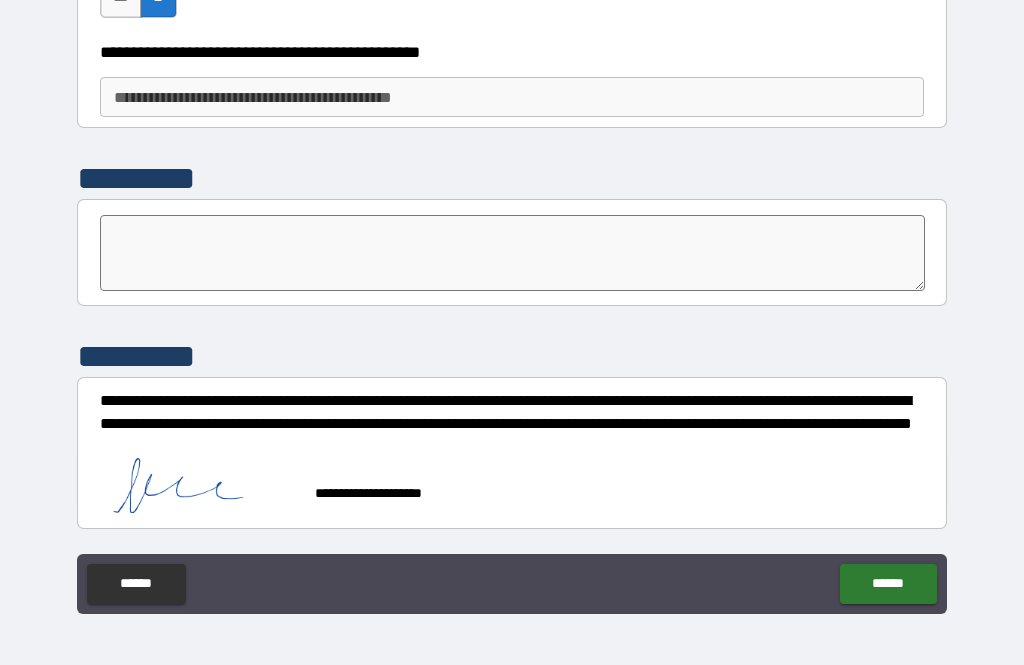 scroll, scrollTop: 3424, scrollLeft: 0, axis: vertical 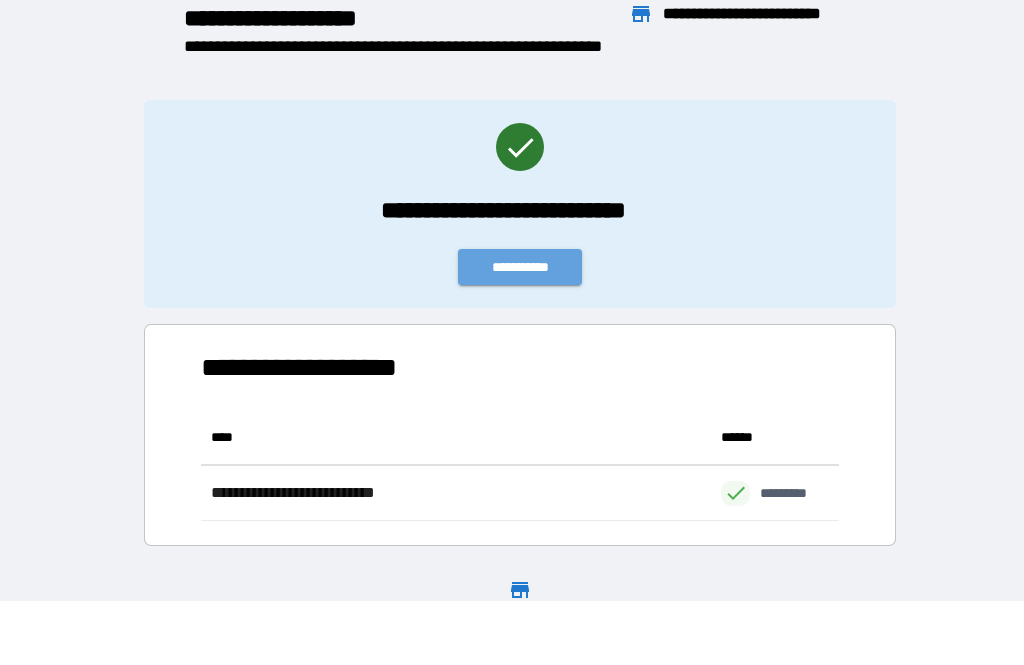 click on "**********" at bounding box center [520, 267] 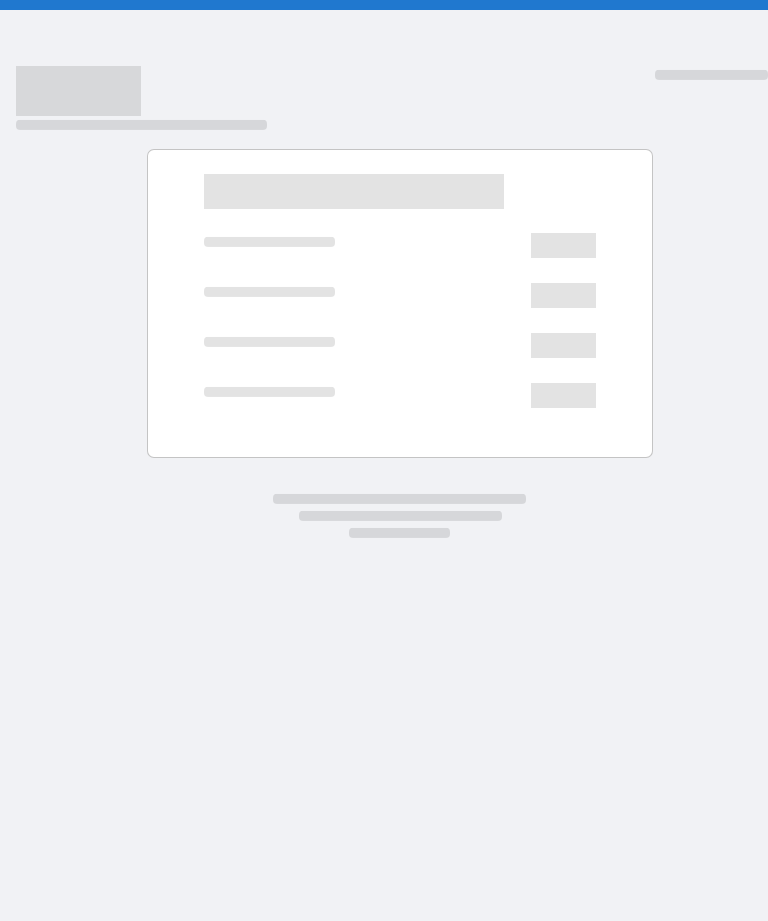 scroll, scrollTop: 0, scrollLeft: 0, axis: both 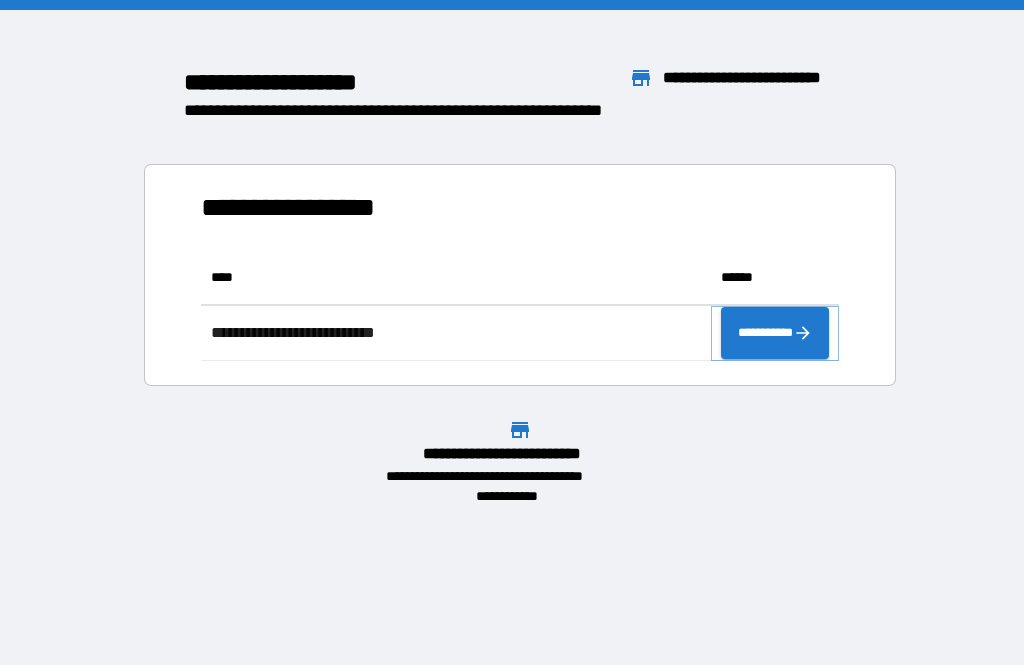click on "**********" at bounding box center [775, 333] 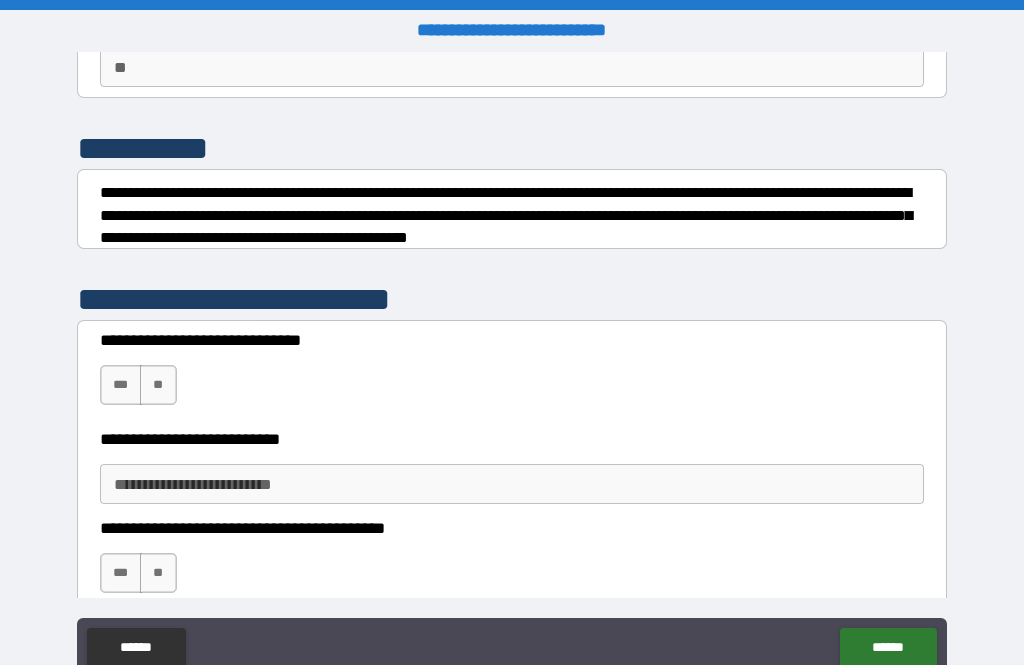 scroll, scrollTop: 201, scrollLeft: 0, axis: vertical 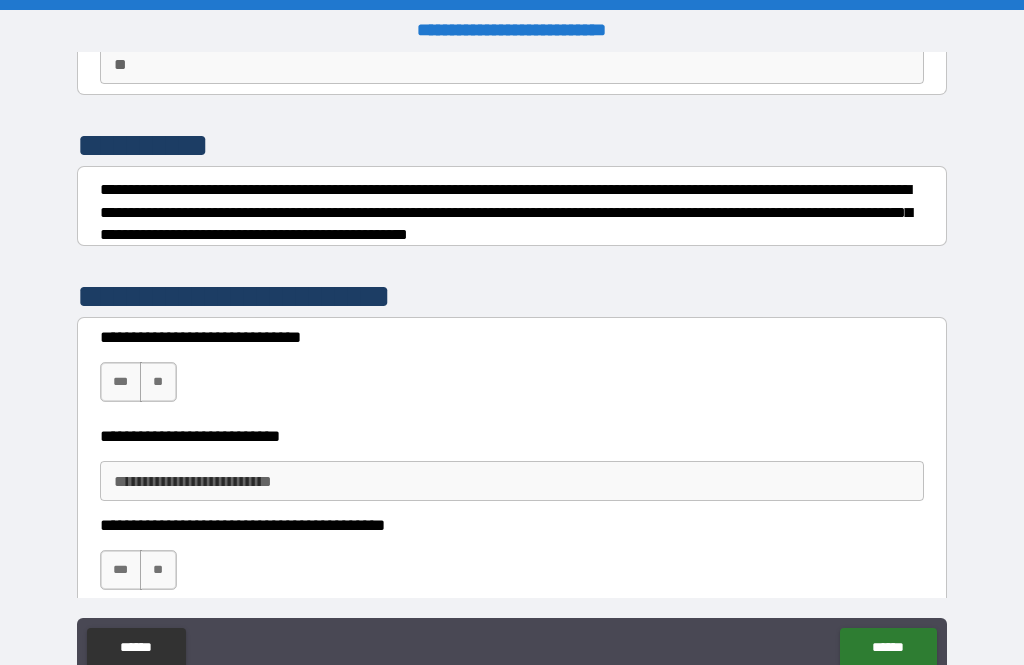click on "***" at bounding box center [121, 382] 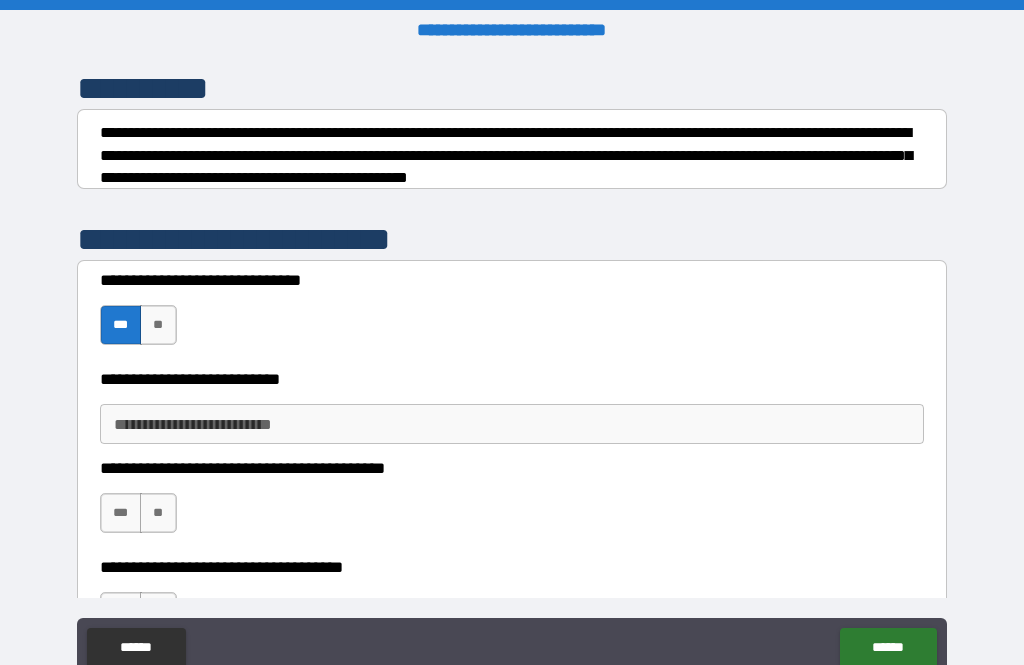 scroll, scrollTop: 319, scrollLeft: 0, axis: vertical 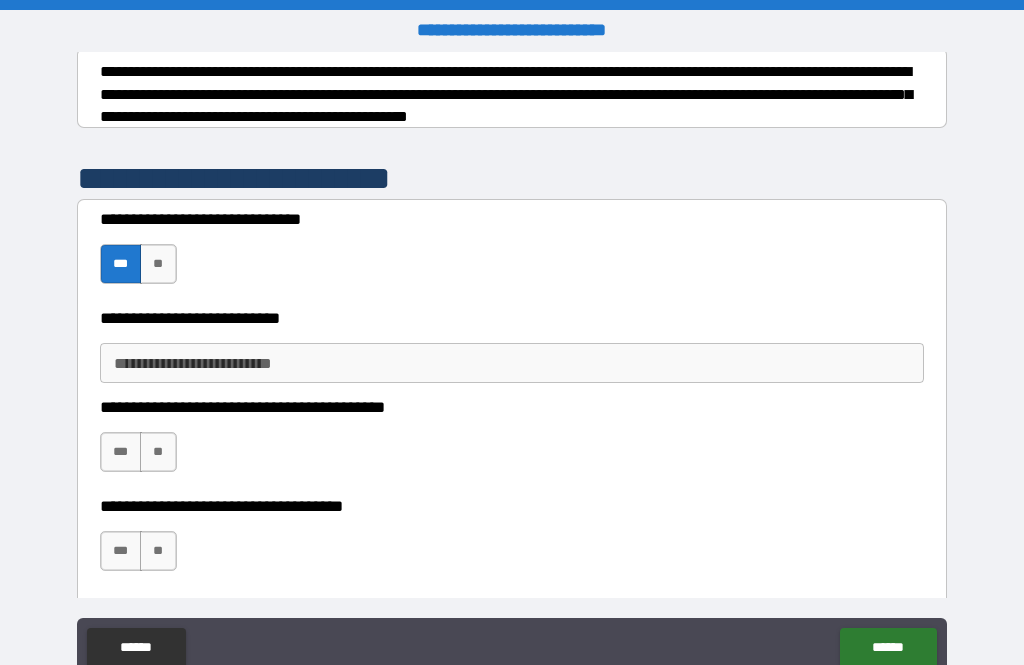 click on "**********" at bounding box center [512, 363] 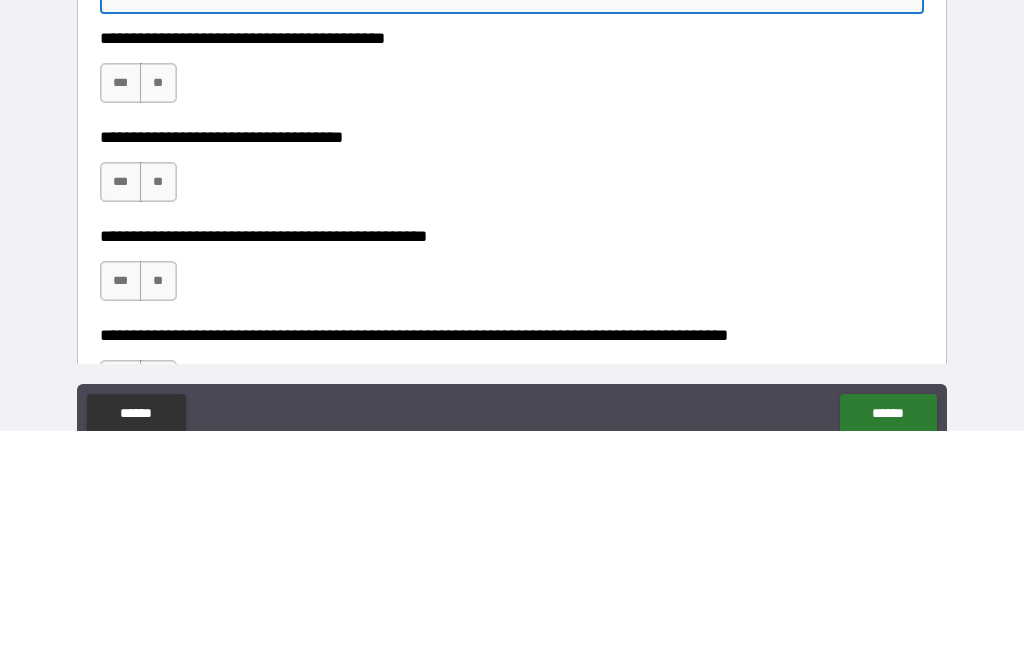 scroll, scrollTop: 461, scrollLeft: 0, axis: vertical 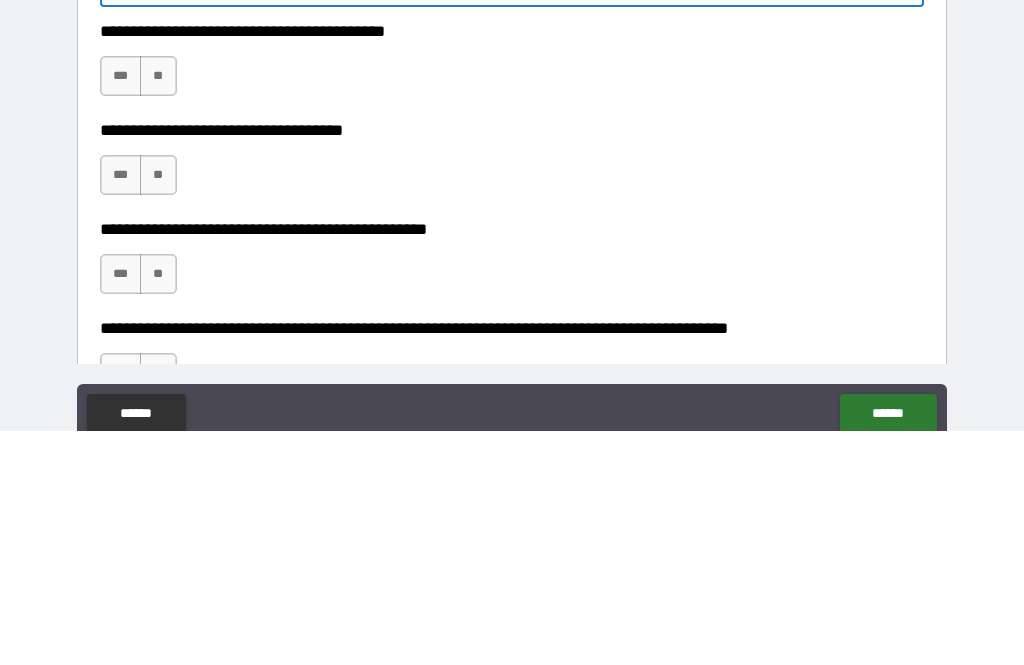 type on "*******" 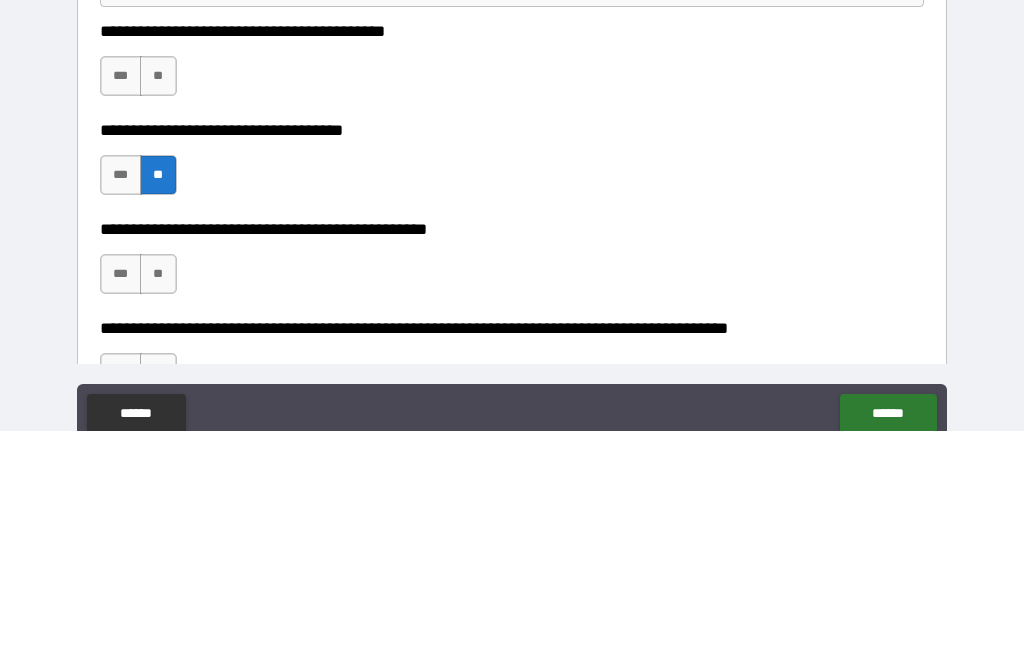 scroll, scrollTop: 64, scrollLeft: 0, axis: vertical 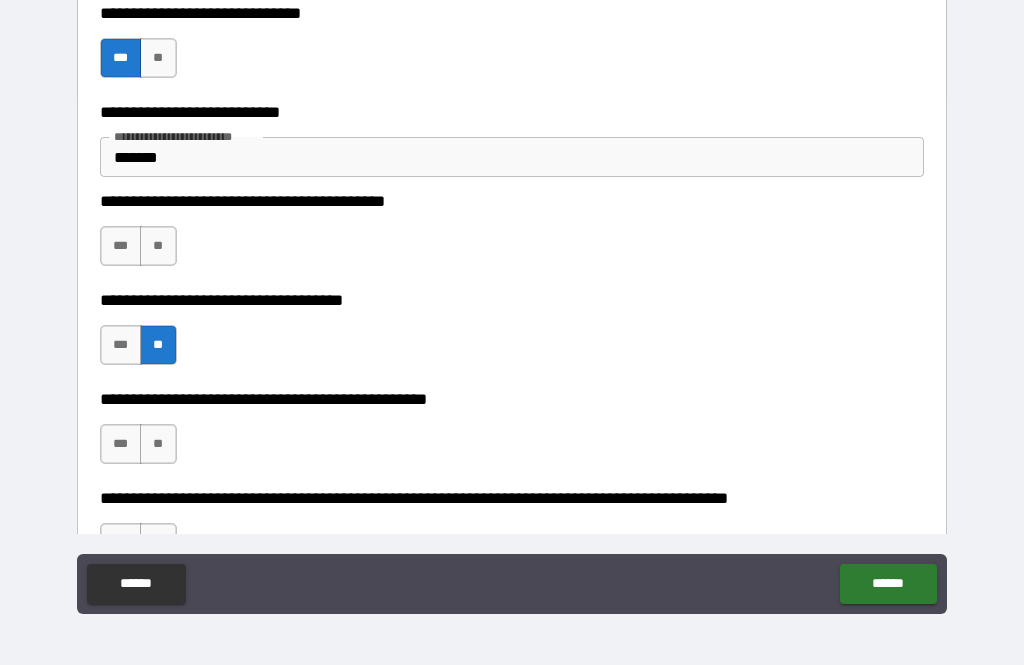 click on "**" at bounding box center (158, 246) 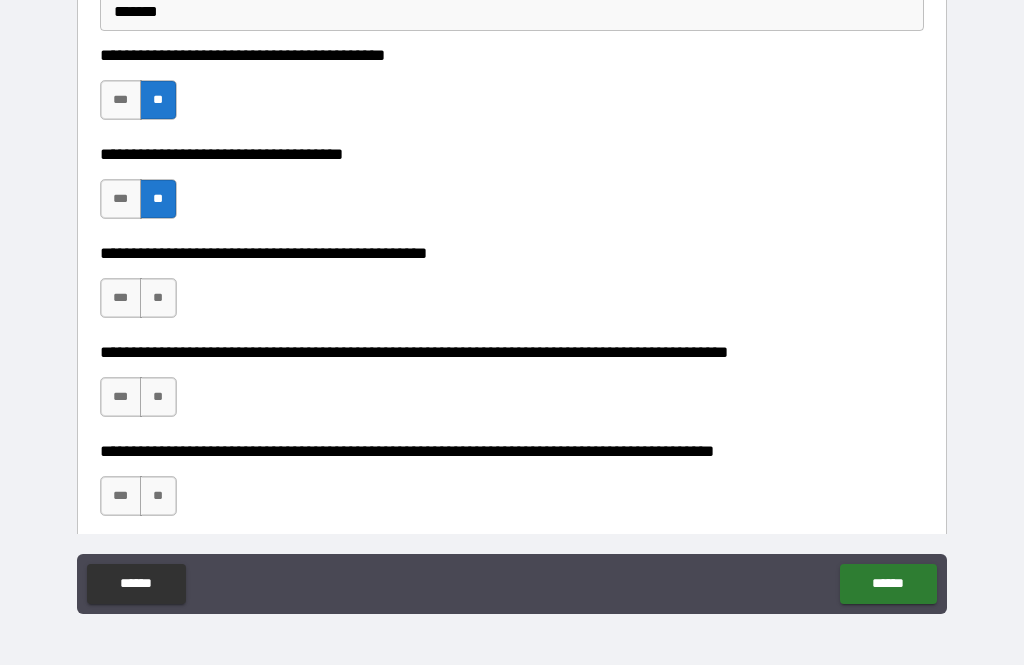 scroll, scrollTop: 608, scrollLeft: 0, axis: vertical 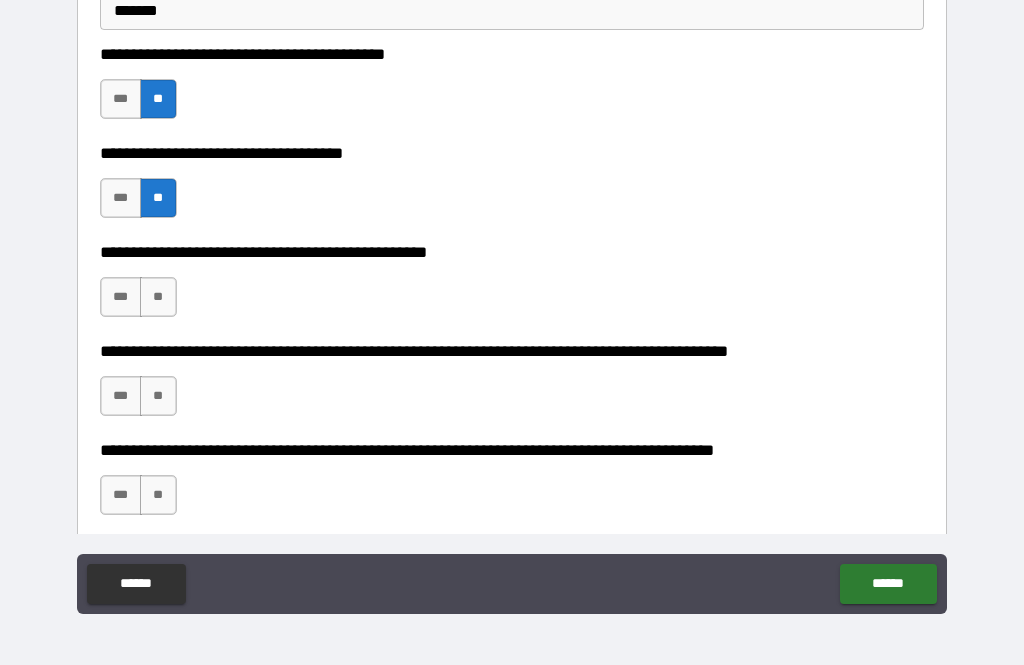click on "**" at bounding box center [158, 396] 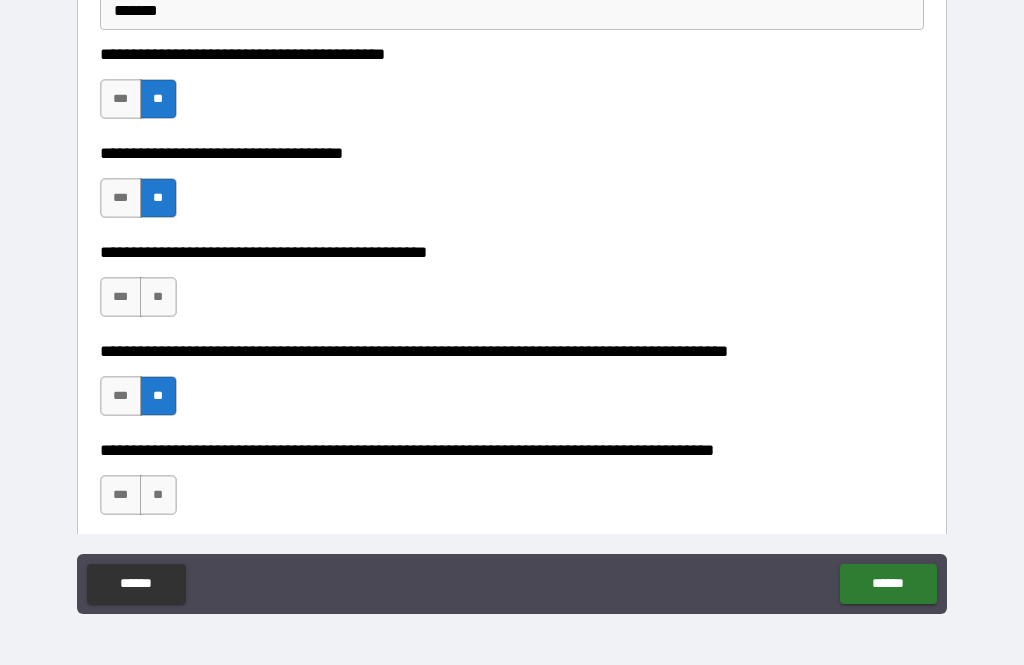 click on "**" at bounding box center [158, 297] 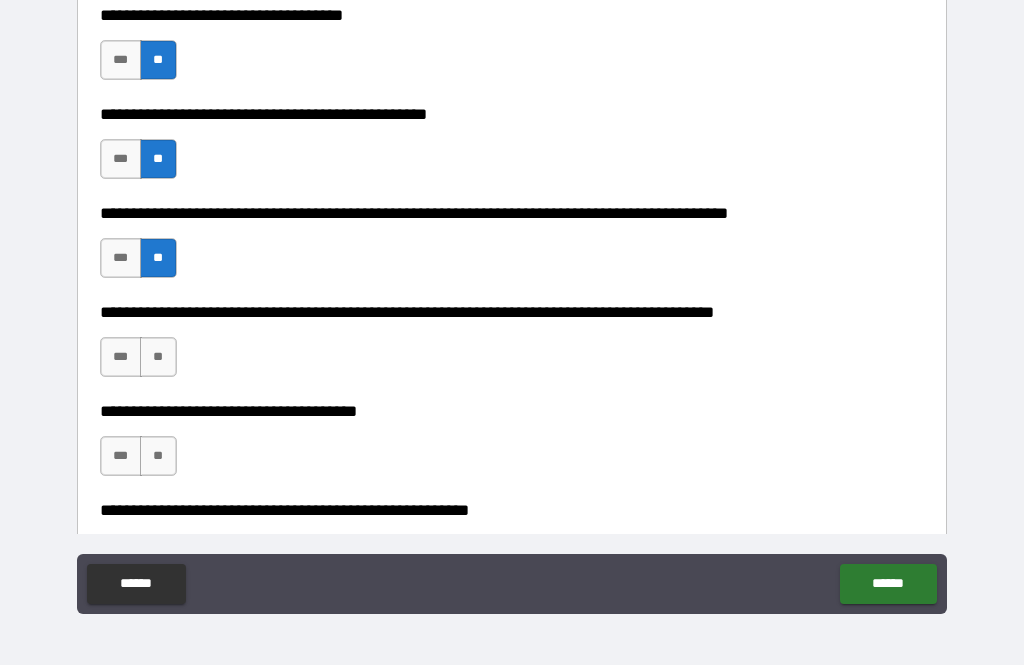 scroll, scrollTop: 747, scrollLeft: 0, axis: vertical 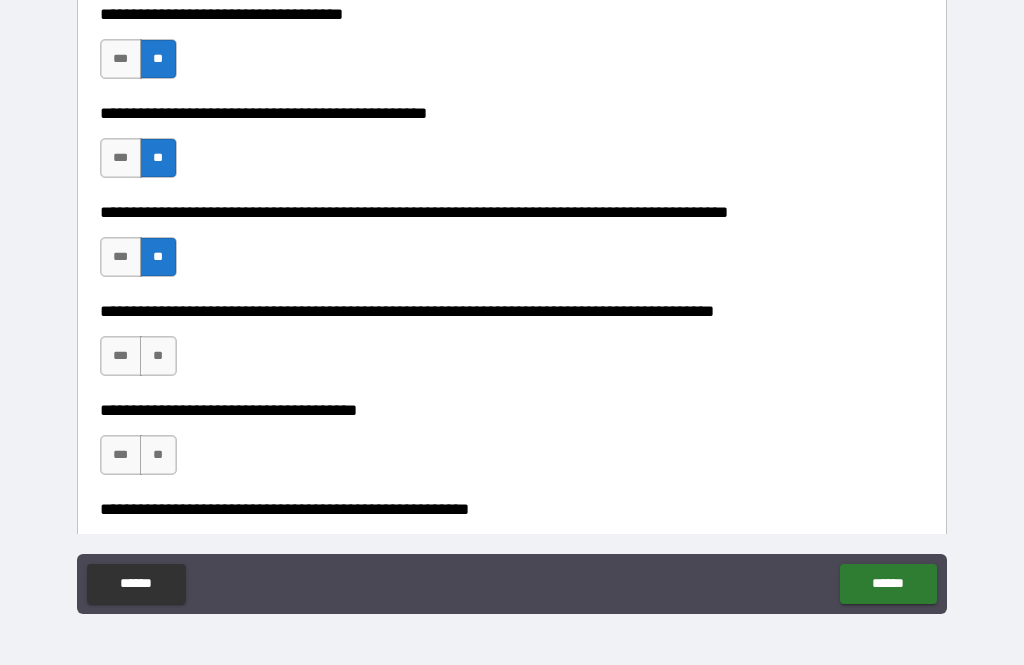 click on "***" at bounding box center (121, 356) 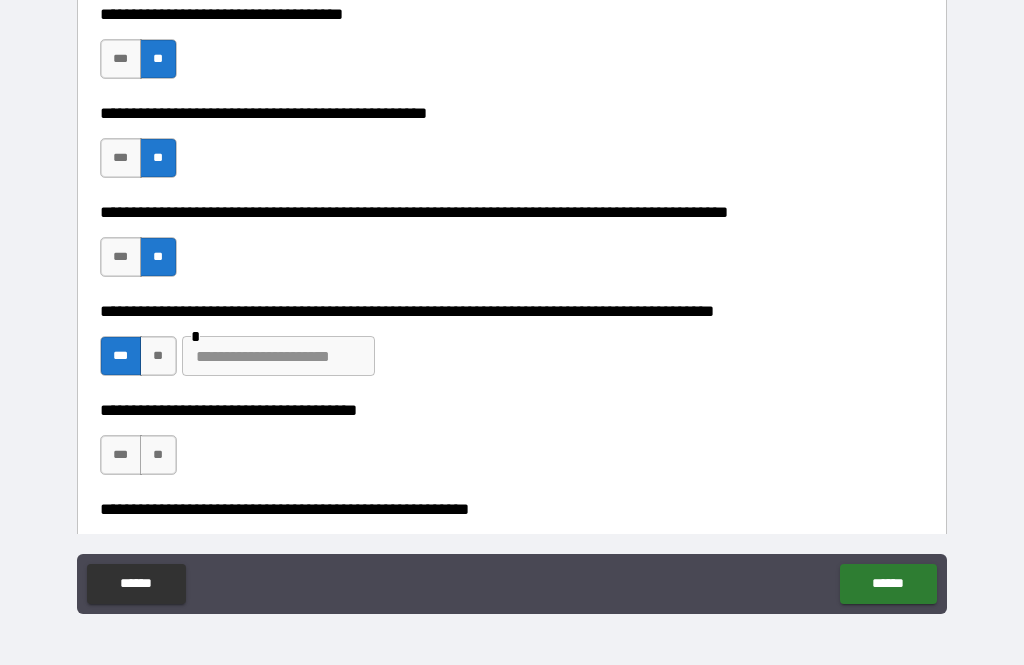 click at bounding box center (278, 356) 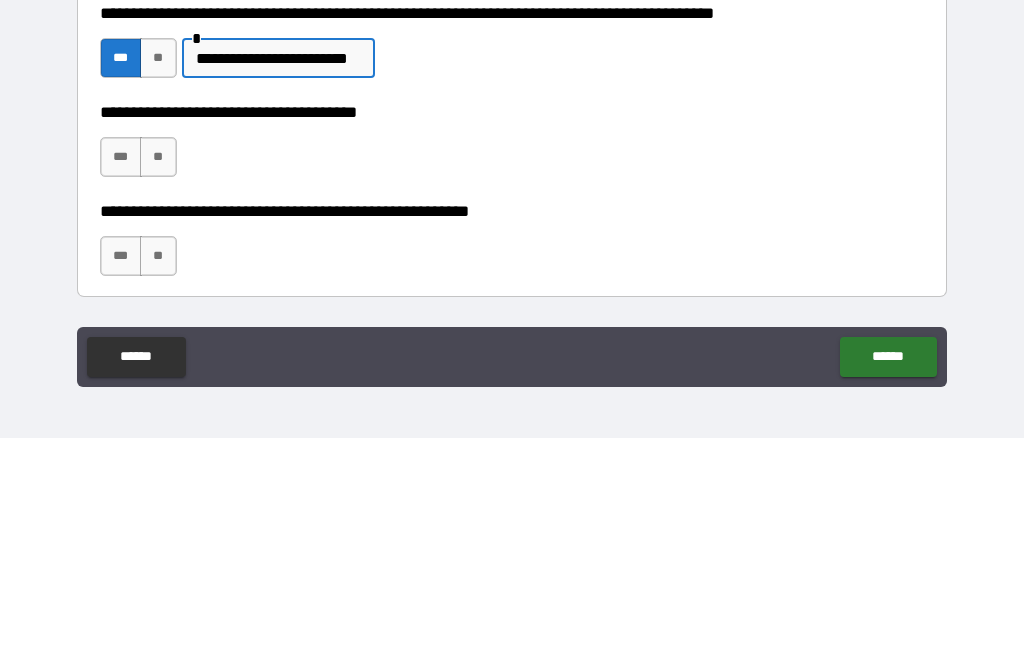 scroll, scrollTop: 828, scrollLeft: 0, axis: vertical 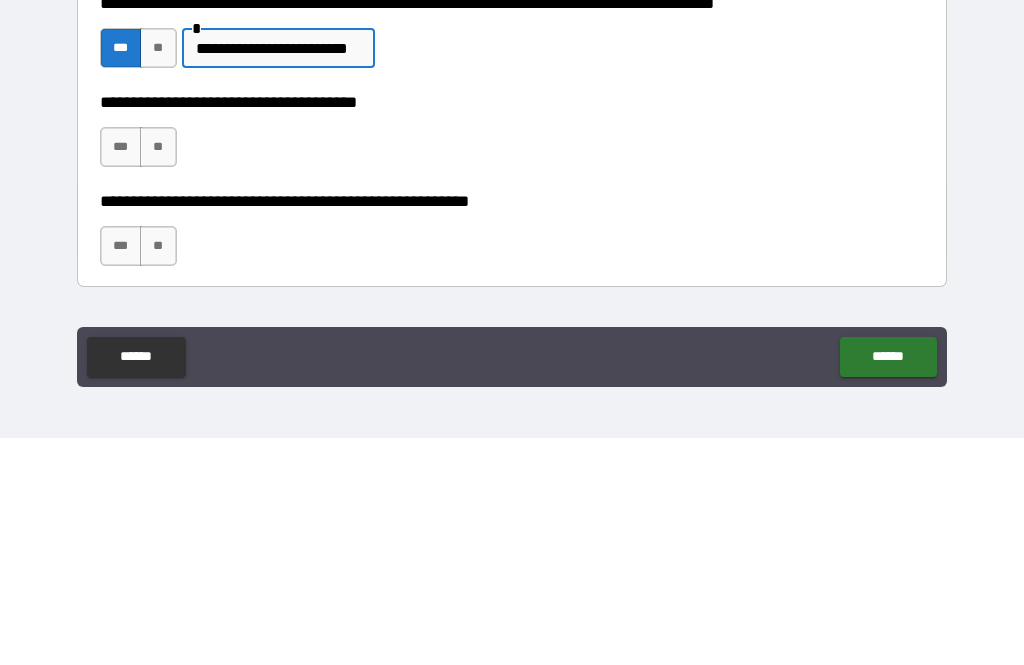 type on "**********" 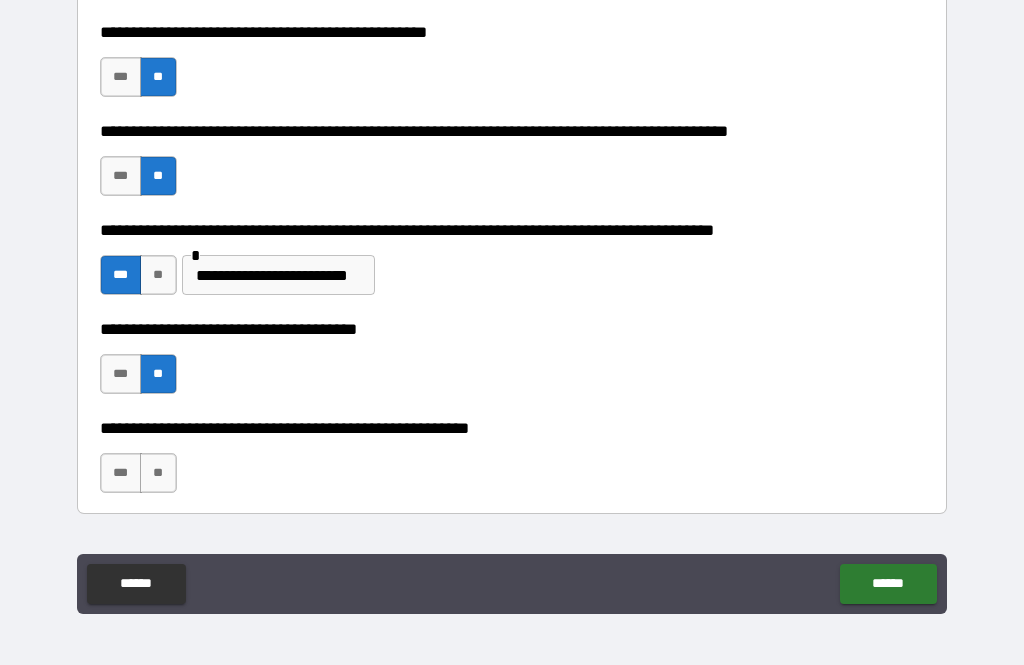 click on "***" at bounding box center [121, 473] 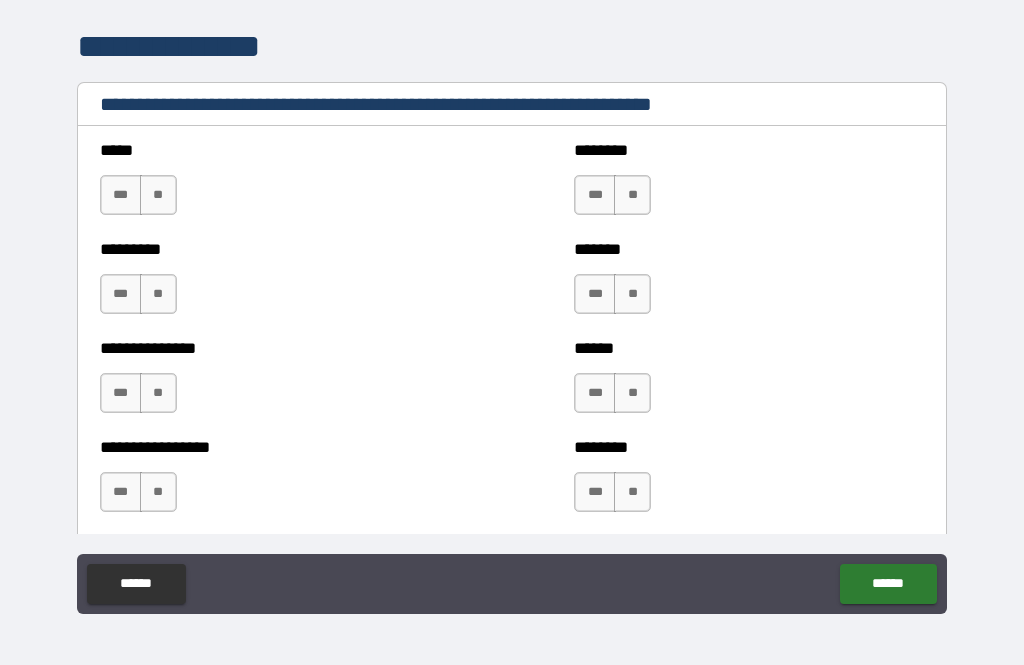 scroll, scrollTop: 1355, scrollLeft: 0, axis: vertical 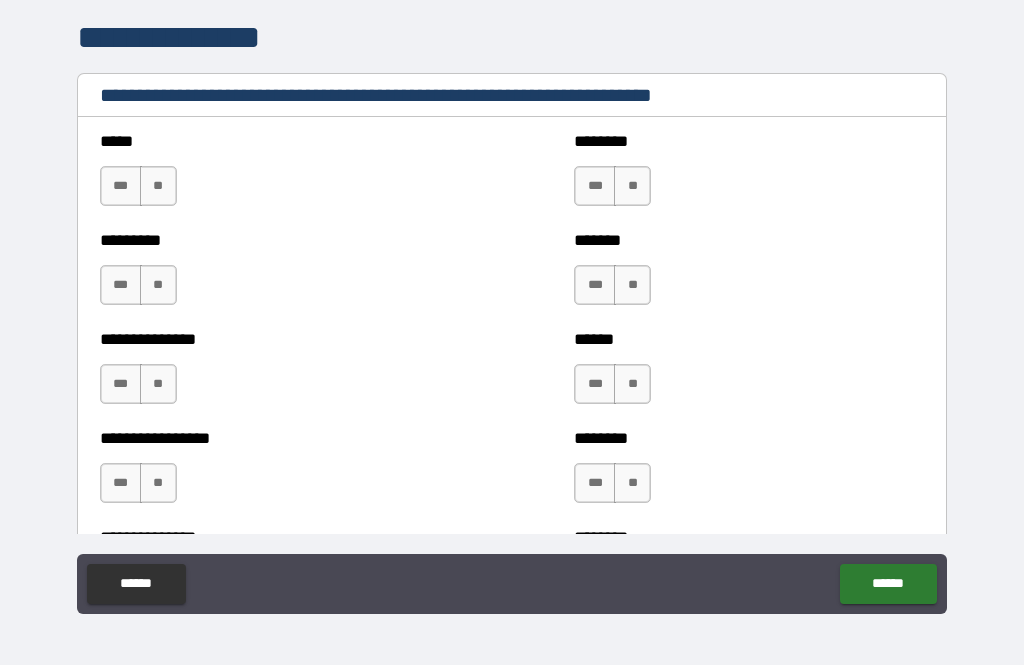 click on "**" at bounding box center (158, 186) 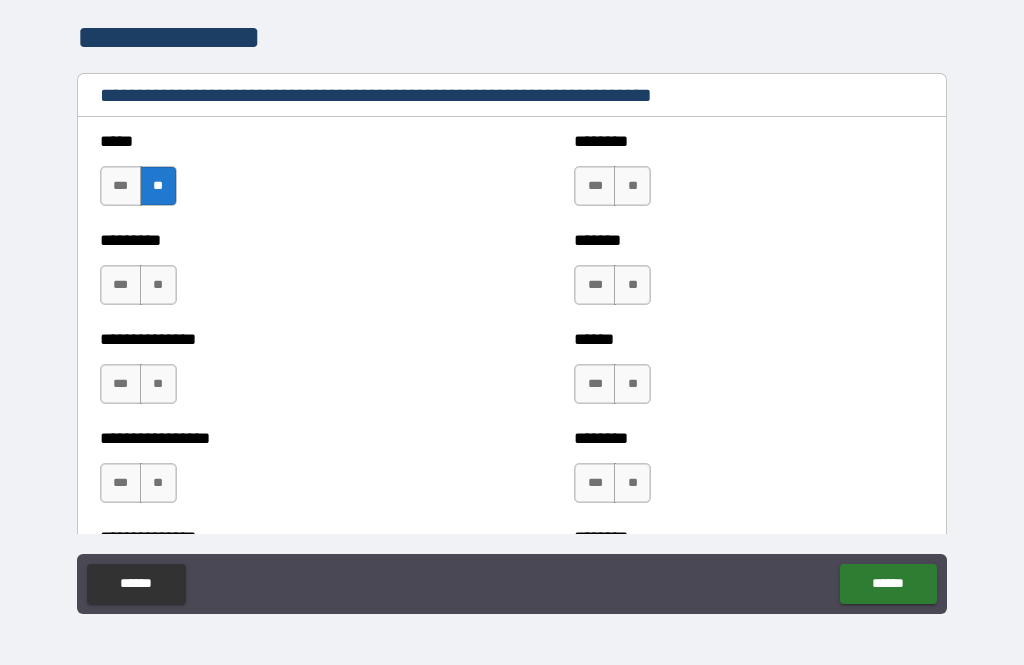 click on "**" at bounding box center (158, 285) 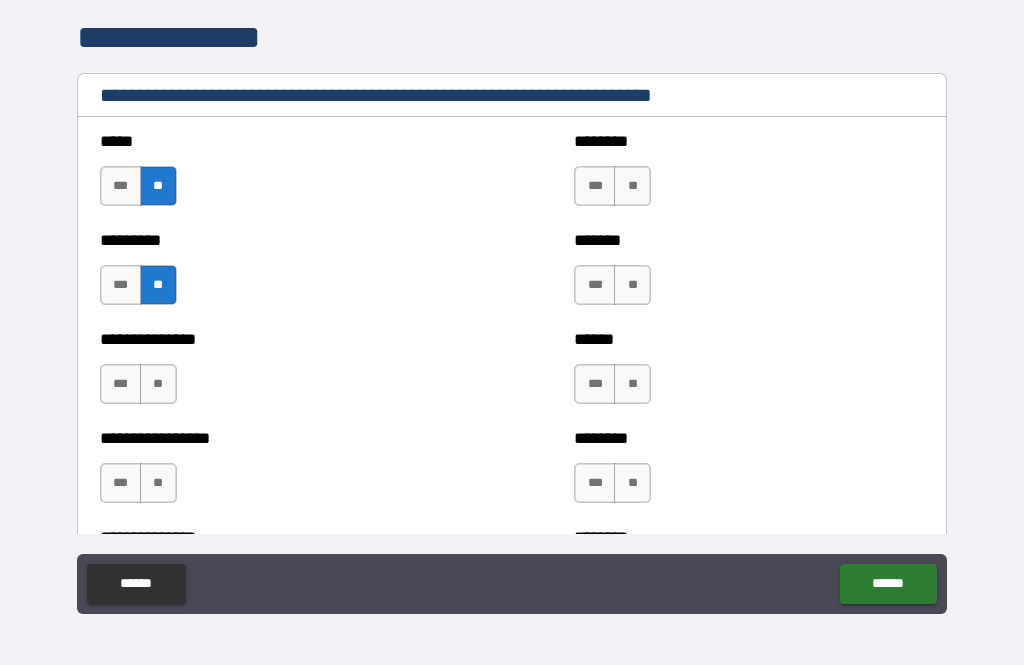 click on "**" at bounding box center (158, 384) 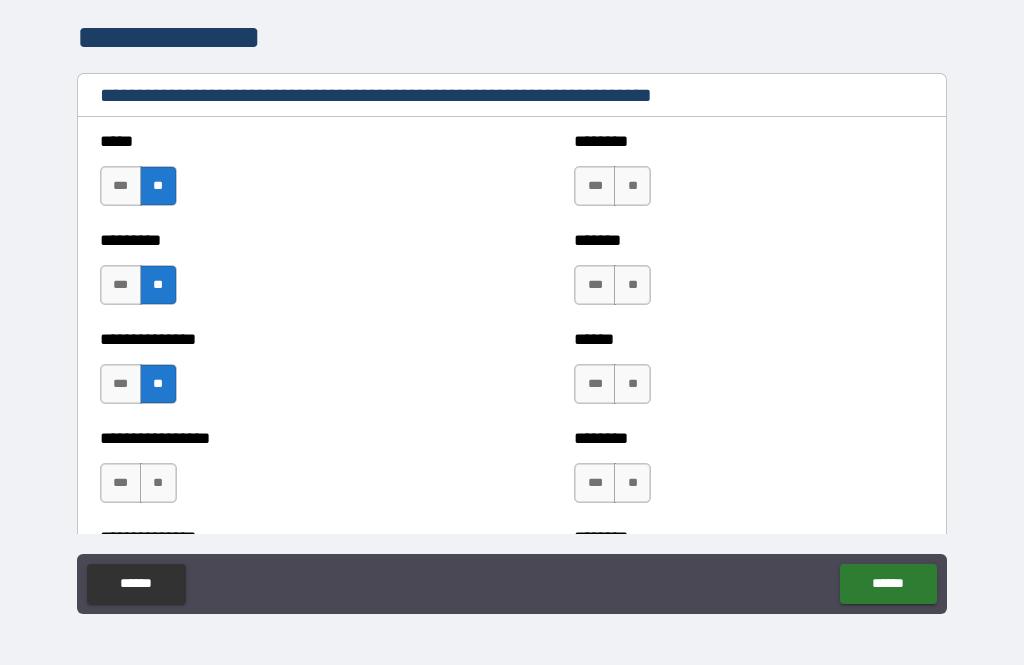 click on "**" at bounding box center [158, 483] 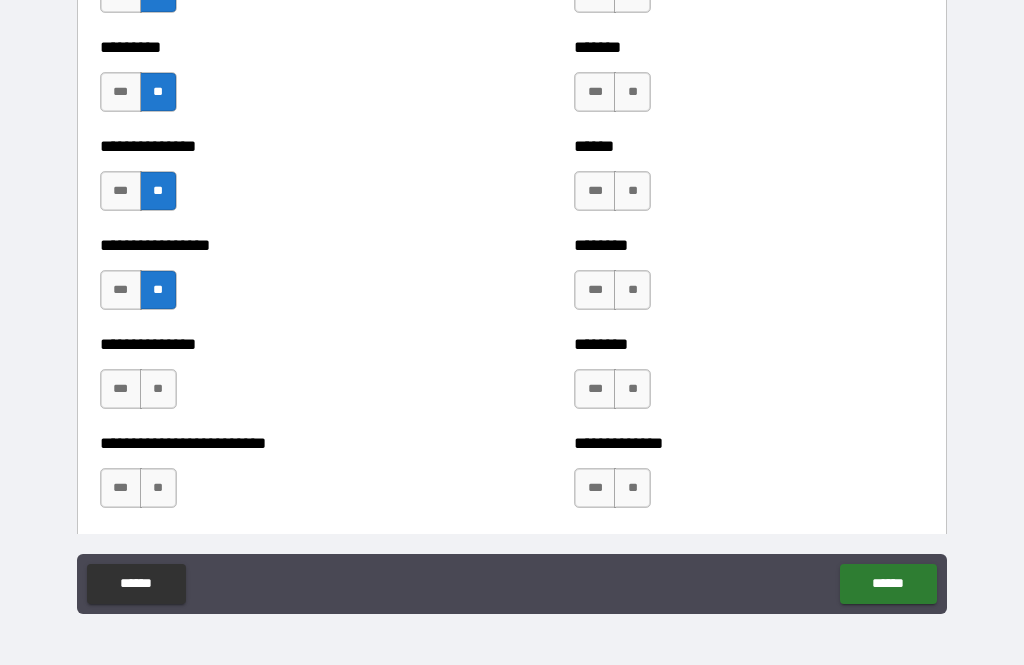 scroll, scrollTop: 1549, scrollLeft: 0, axis: vertical 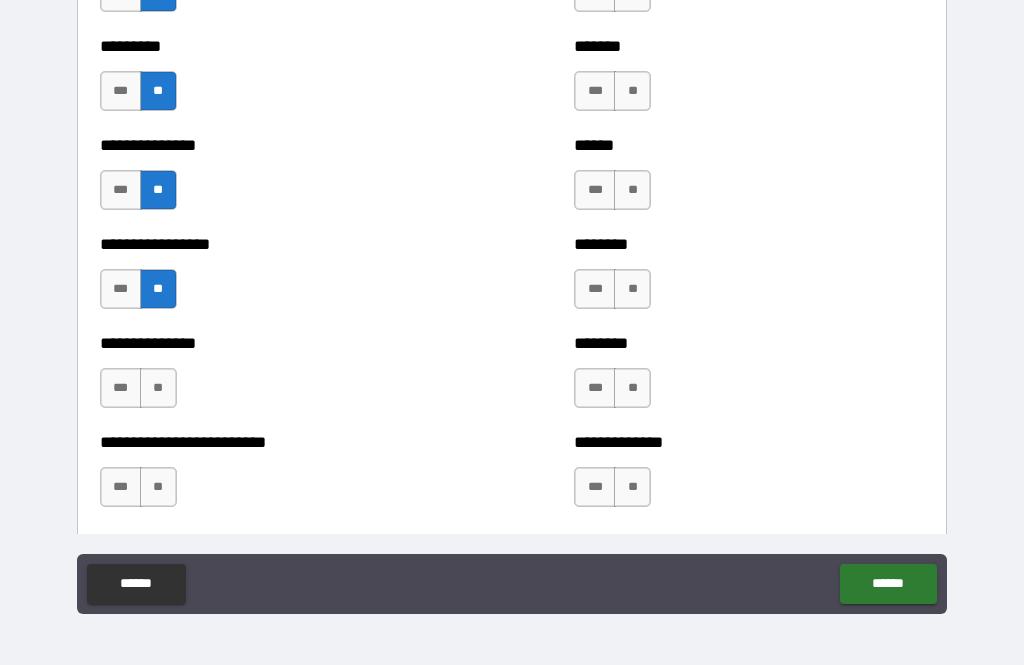 click on "**" at bounding box center (158, 388) 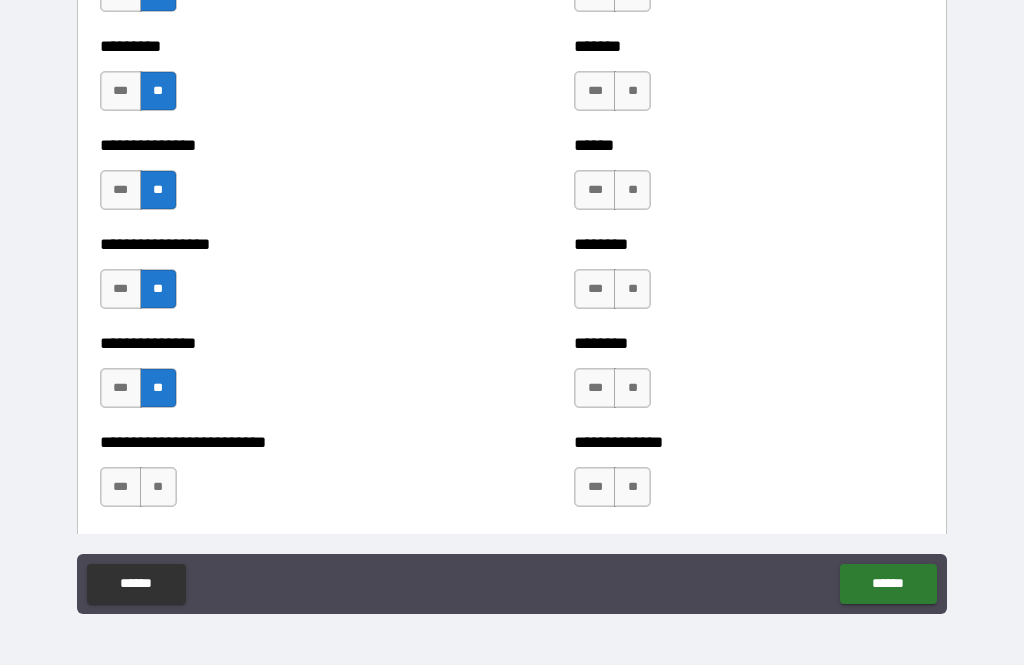 click on "**" at bounding box center (158, 487) 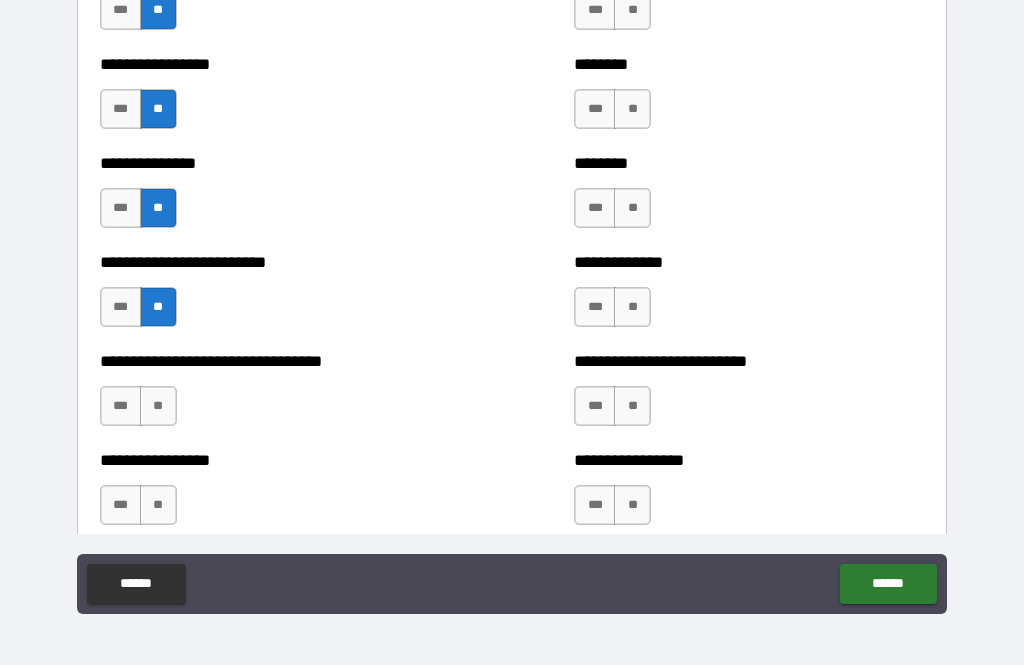 scroll, scrollTop: 1759, scrollLeft: 0, axis: vertical 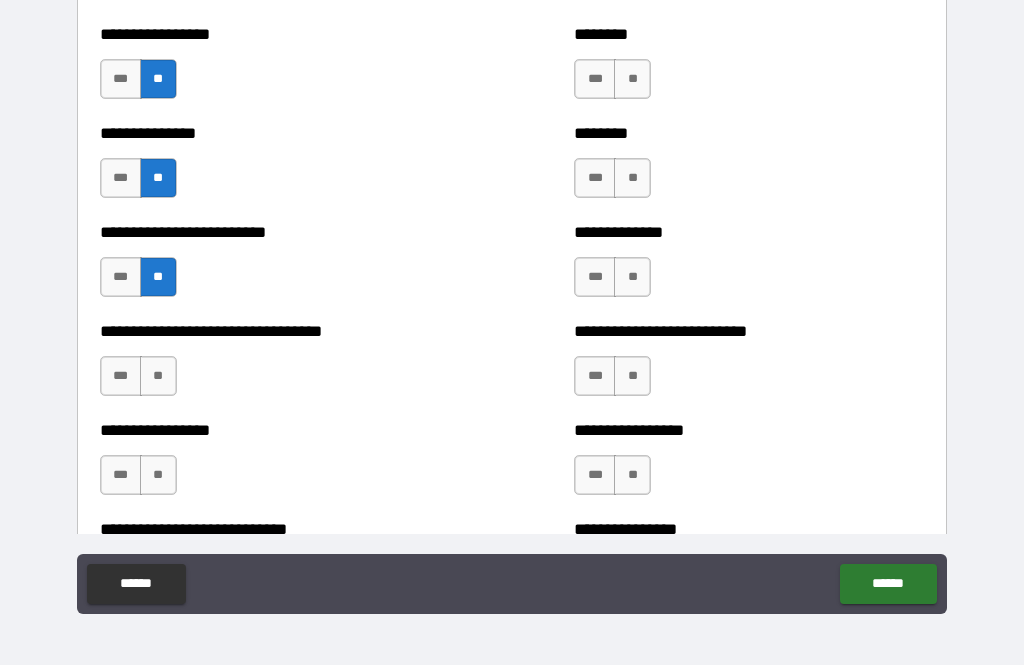 click on "**" at bounding box center [158, 475] 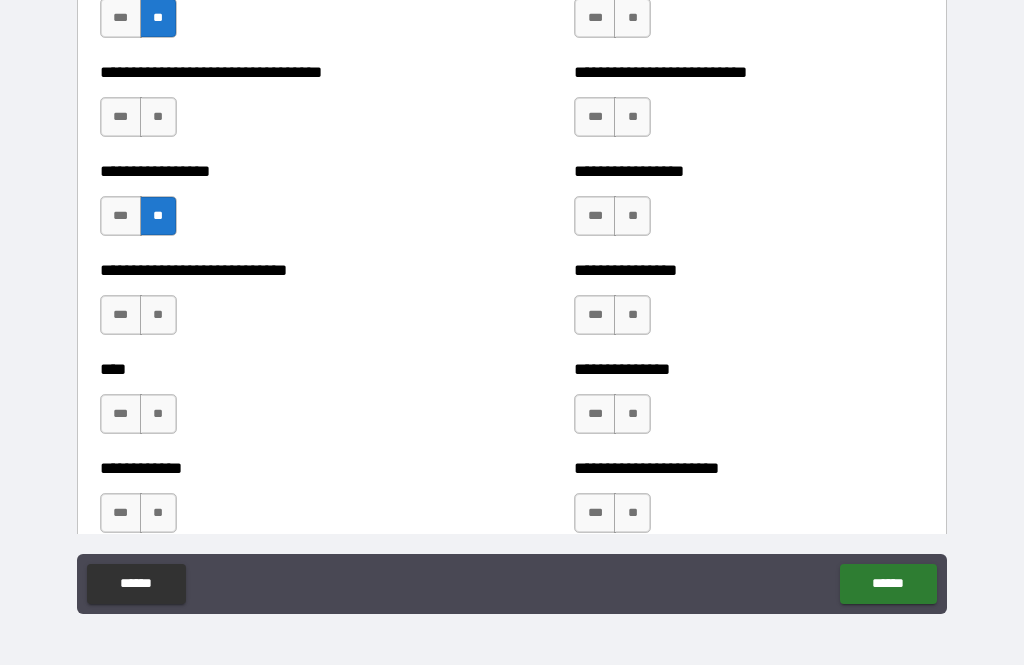 scroll, scrollTop: 2044, scrollLeft: 0, axis: vertical 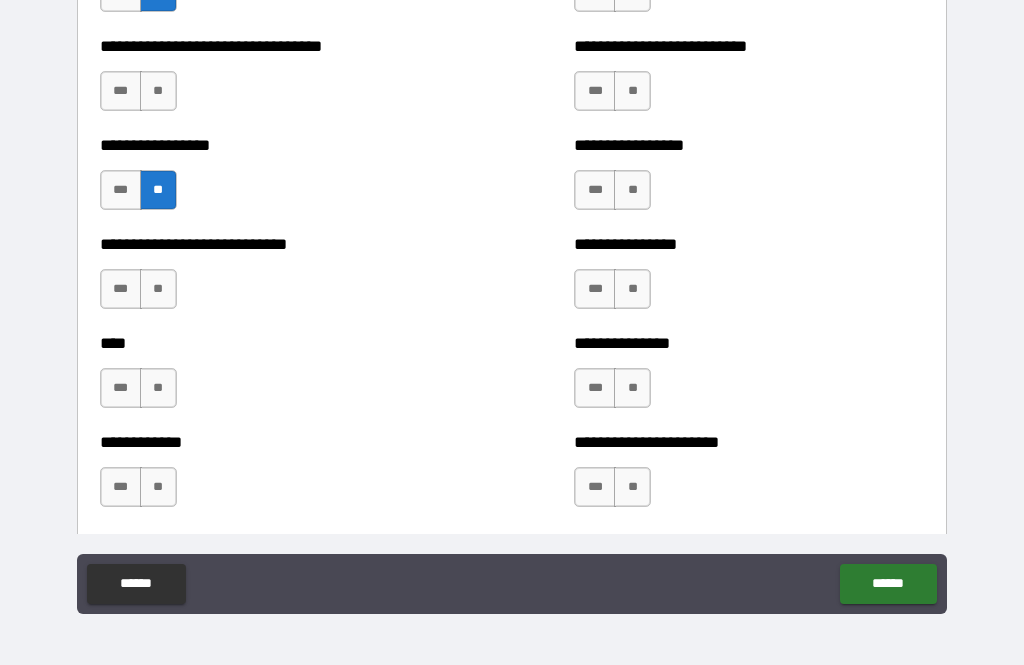 click on "**" at bounding box center (158, 91) 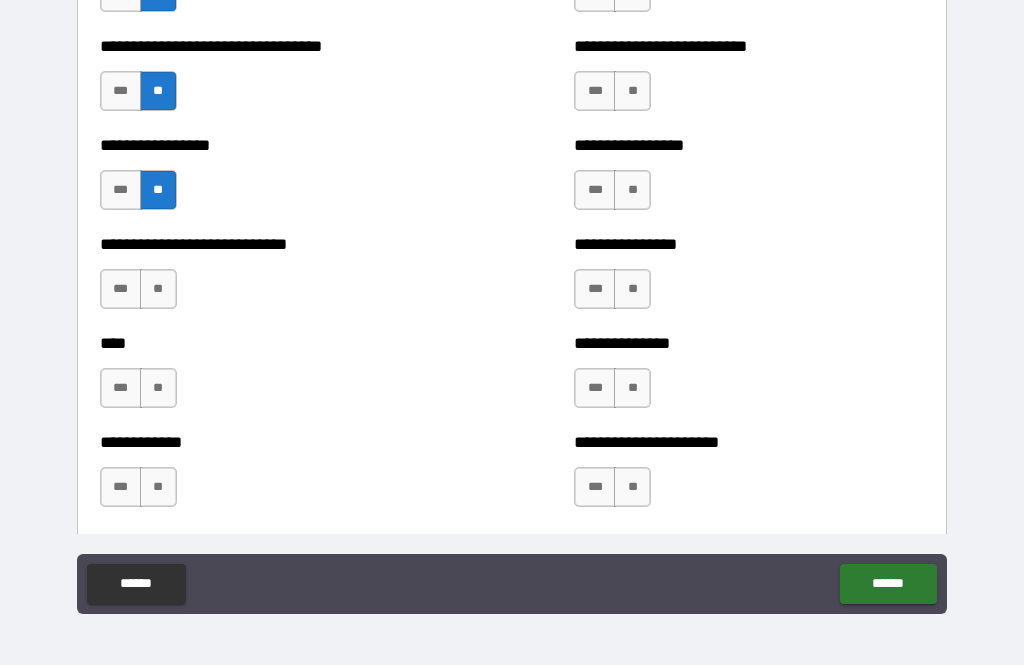 click on "**" at bounding box center (158, 289) 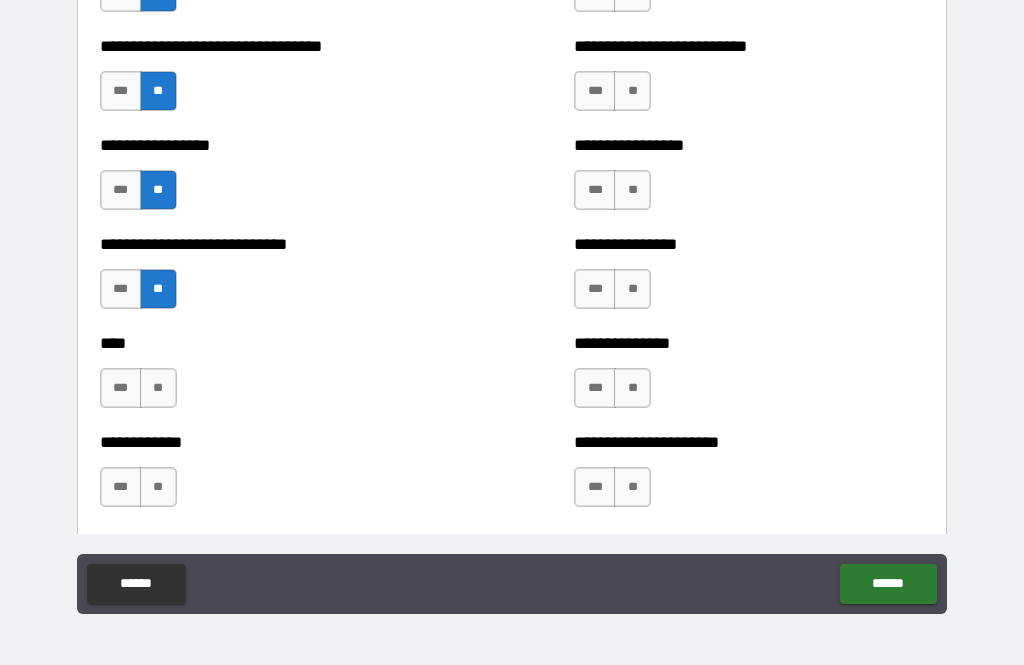 click on "**" at bounding box center [158, 388] 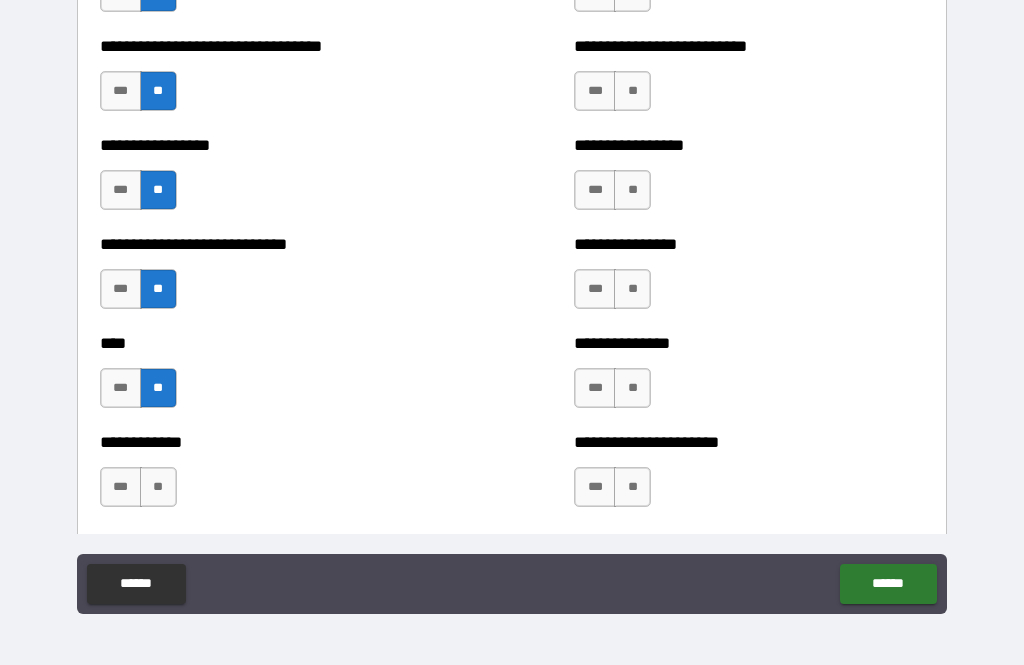 click on "**" at bounding box center (158, 487) 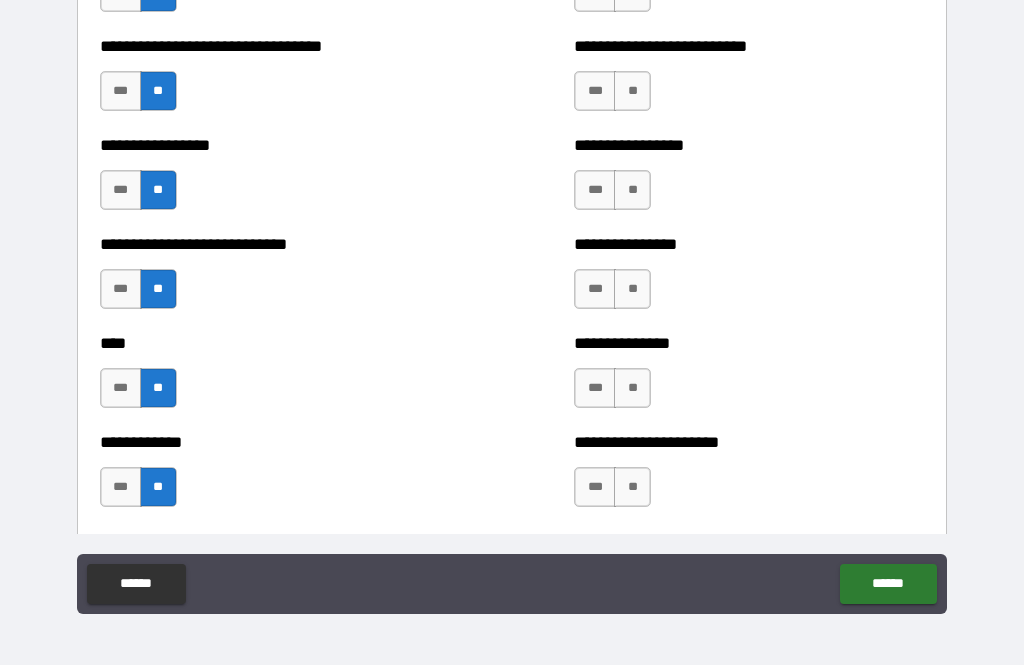 click on "**" at bounding box center (632, 487) 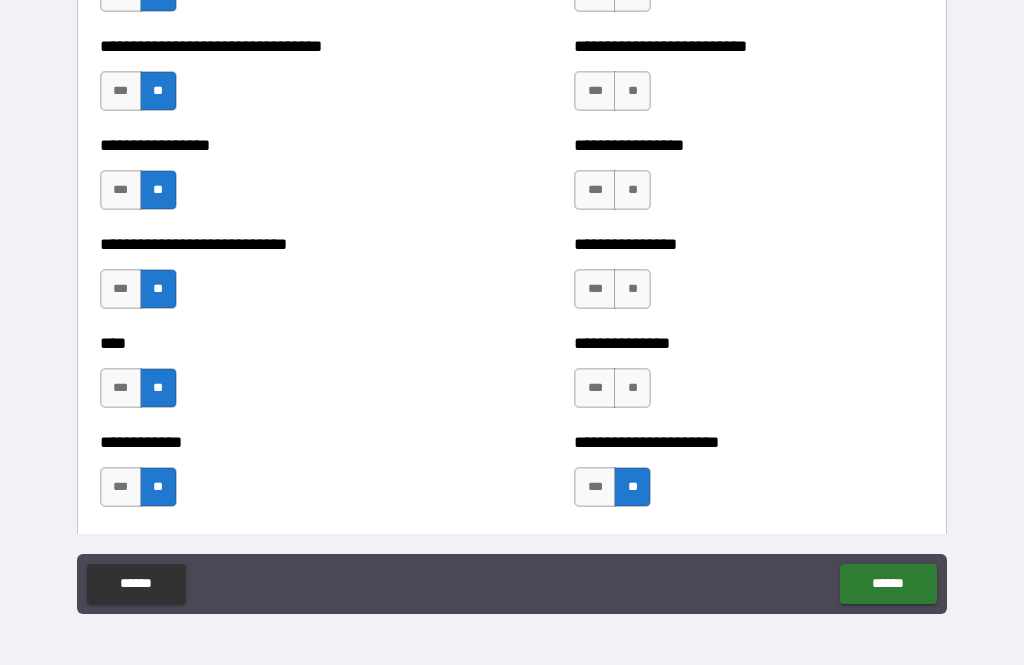 click on "**" at bounding box center (632, 388) 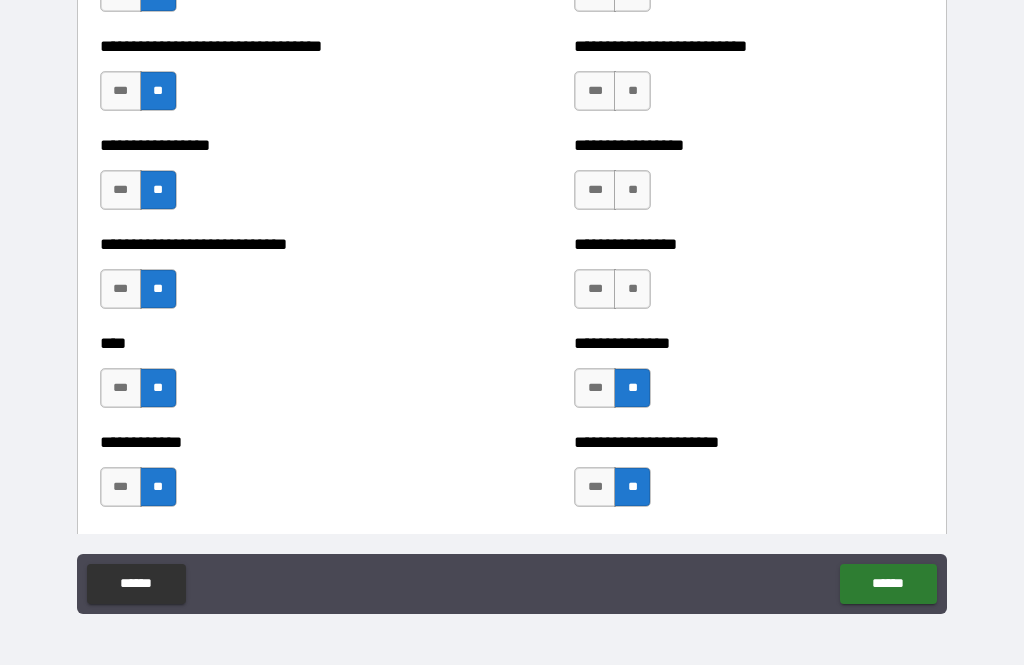 click on "**" at bounding box center (632, 289) 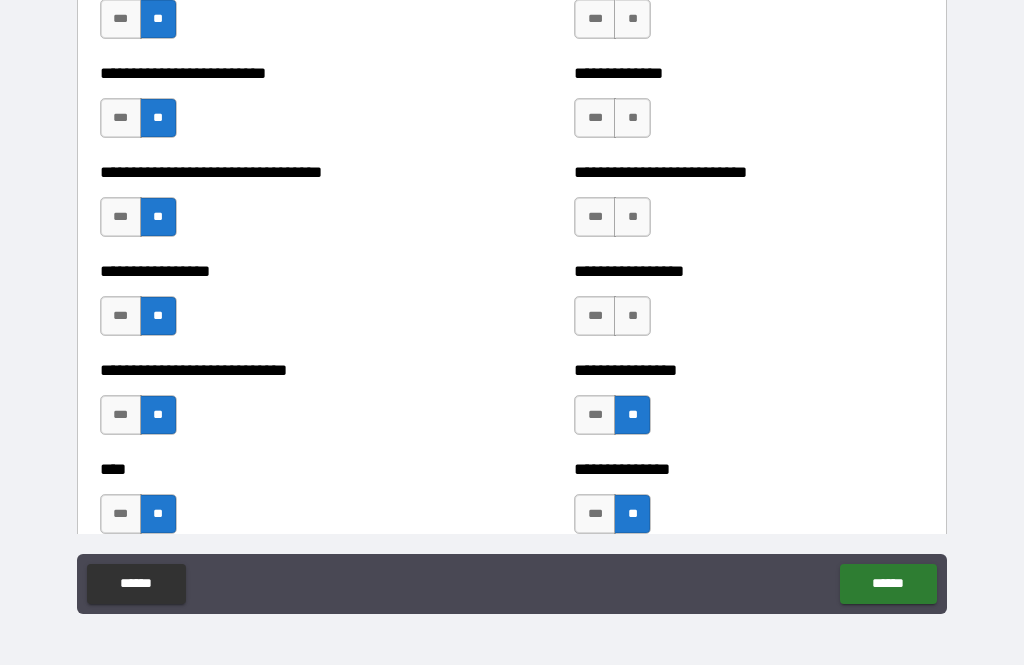 scroll, scrollTop: 1917, scrollLeft: 0, axis: vertical 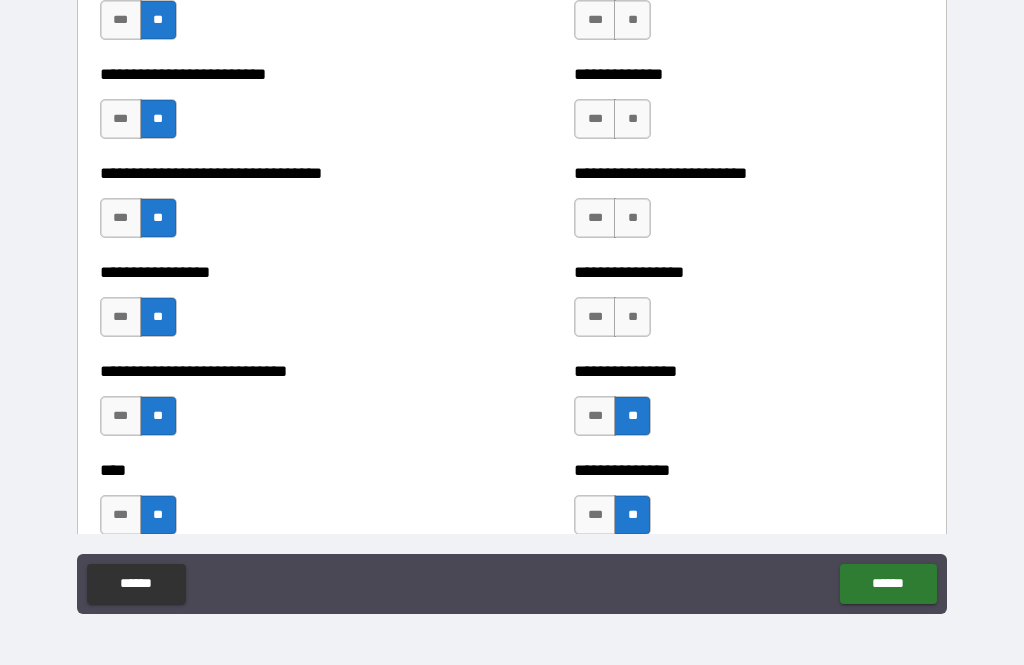 click on "**" at bounding box center (632, 317) 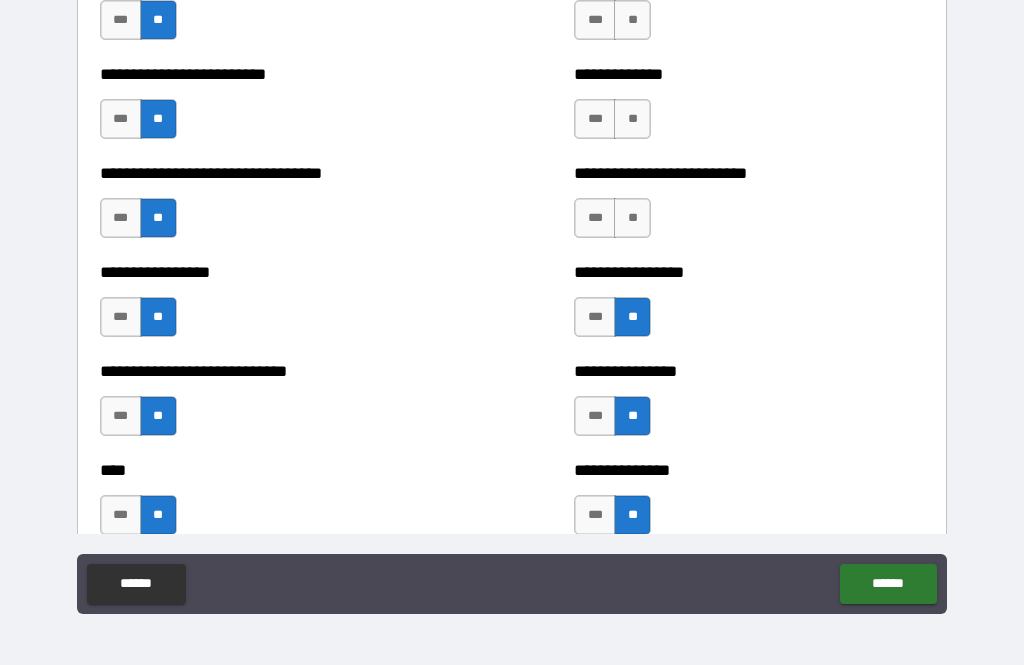 click on "**" at bounding box center (632, 218) 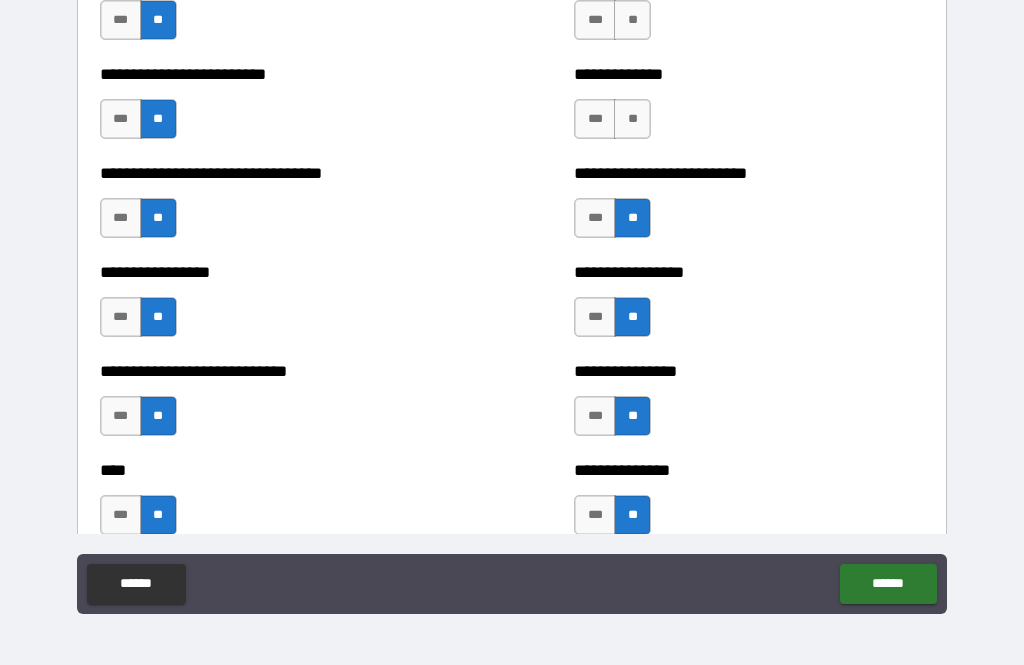 click on "**" at bounding box center (632, 119) 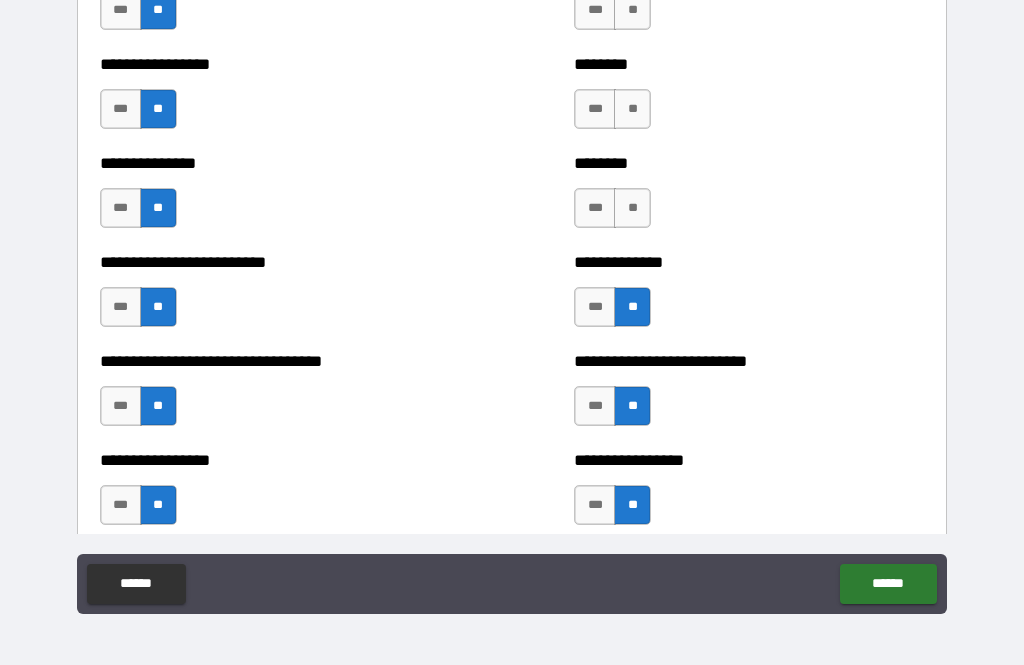 scroll, scrollTop: 1728, scrollLeft: 0, axis: vertical 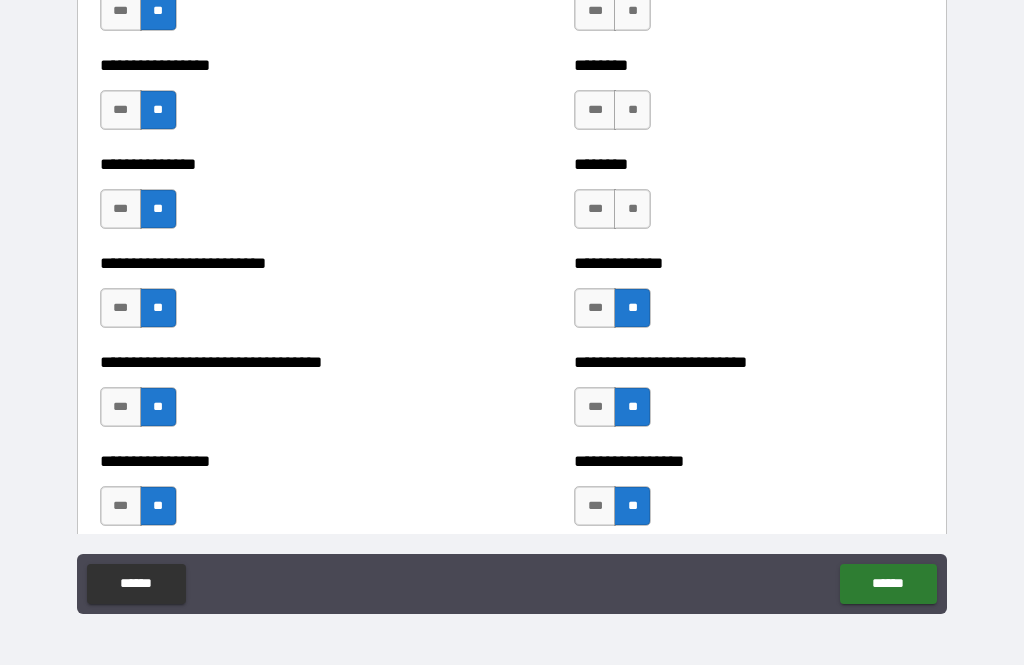 click on "**" at bounding box center (632, 209) 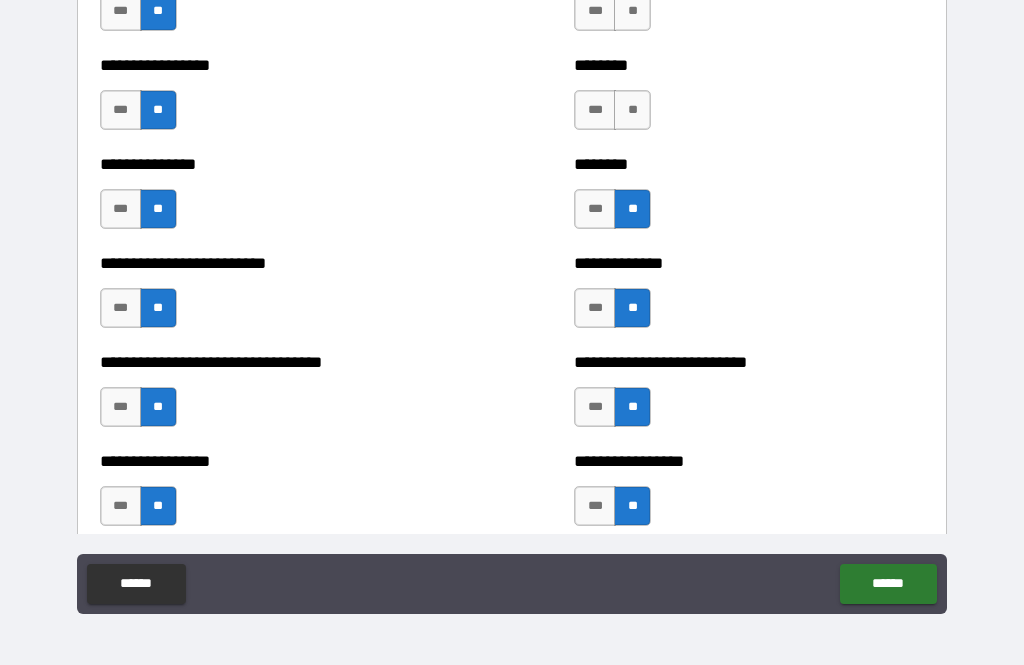 click on "**" at bounding box center (632, 110) 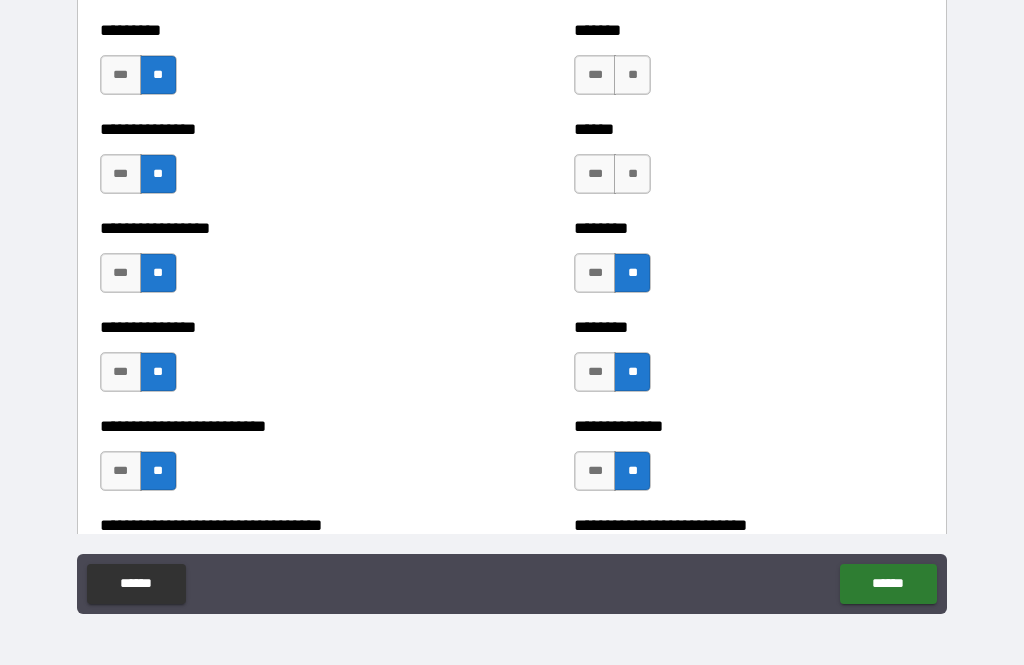 scroll, scrollTop: 1516, scrollLeft: 0, axis: vertical 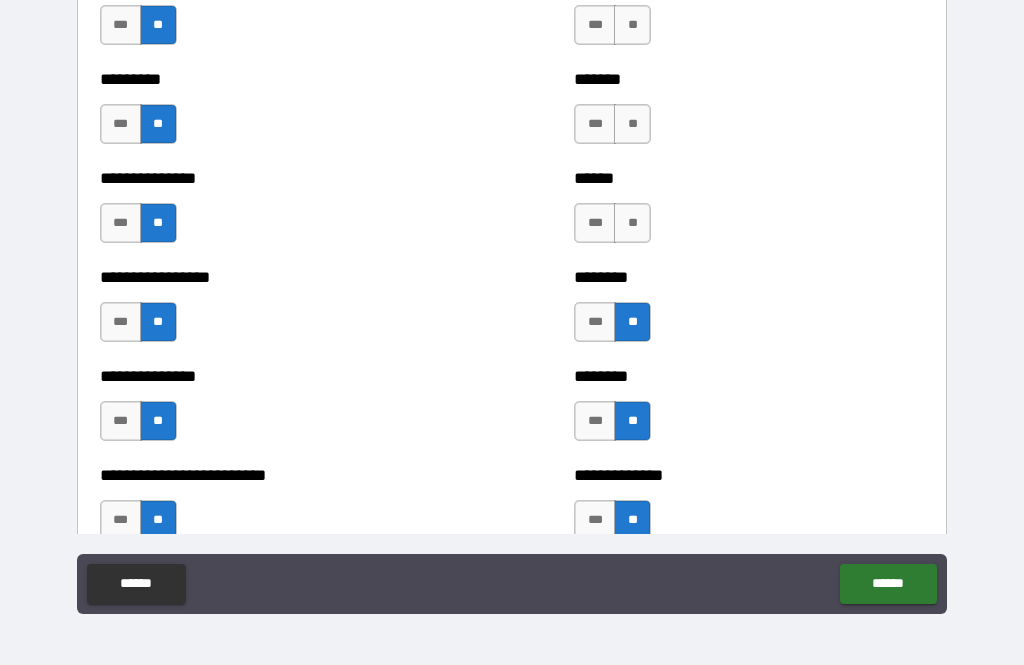 click on "**" at bounding box center [632, 223] 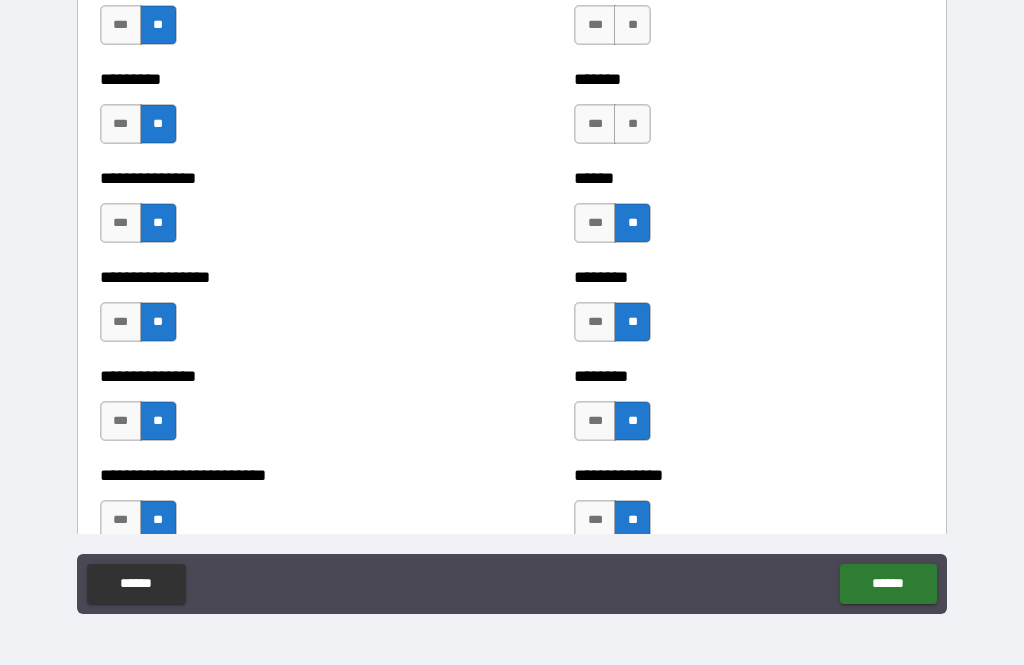 click on "**" at bounding box center [632, 124] 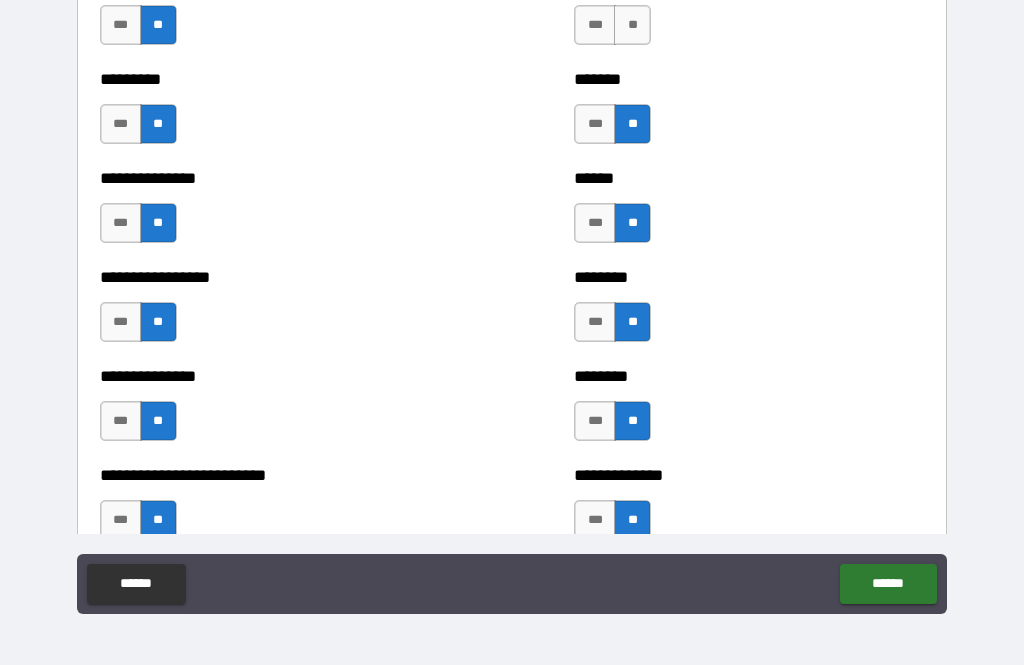 click on "**" at bounding box center (632, 25) 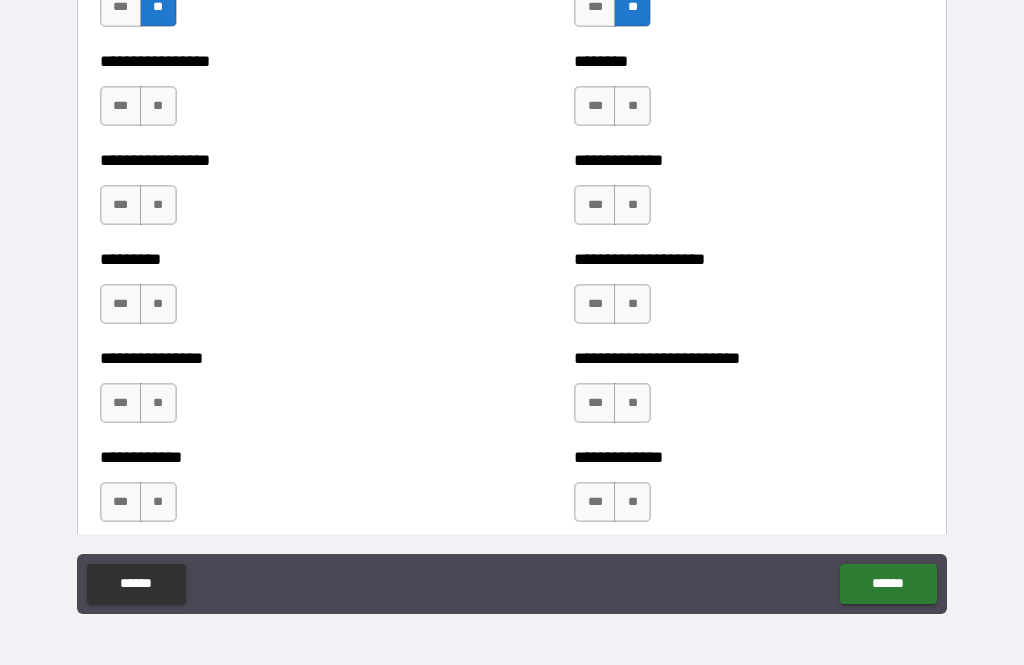 scroll, scrollTop: 2535, scrollLeft: 0, axis: vertical 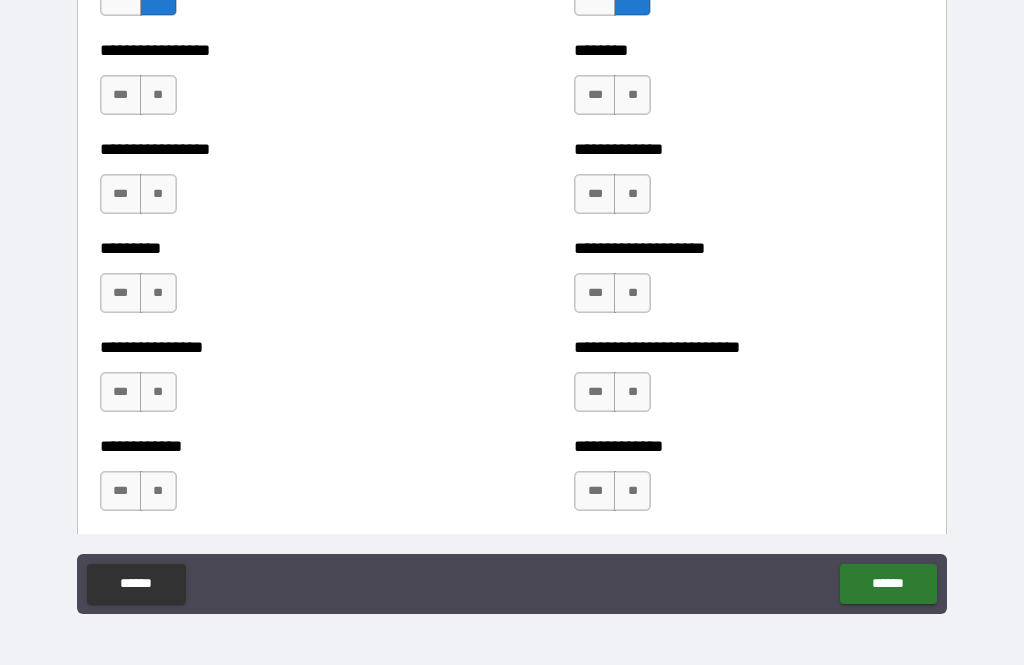 click on "**********" at bounding box center [275, 85] 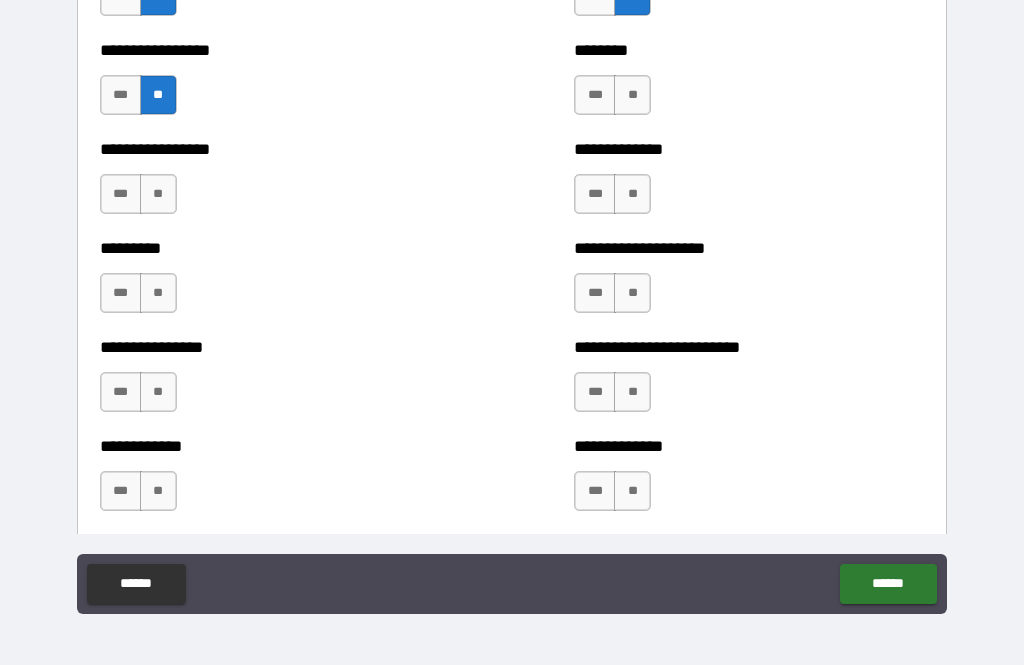 click on "**" at bounding box center (158, 194) 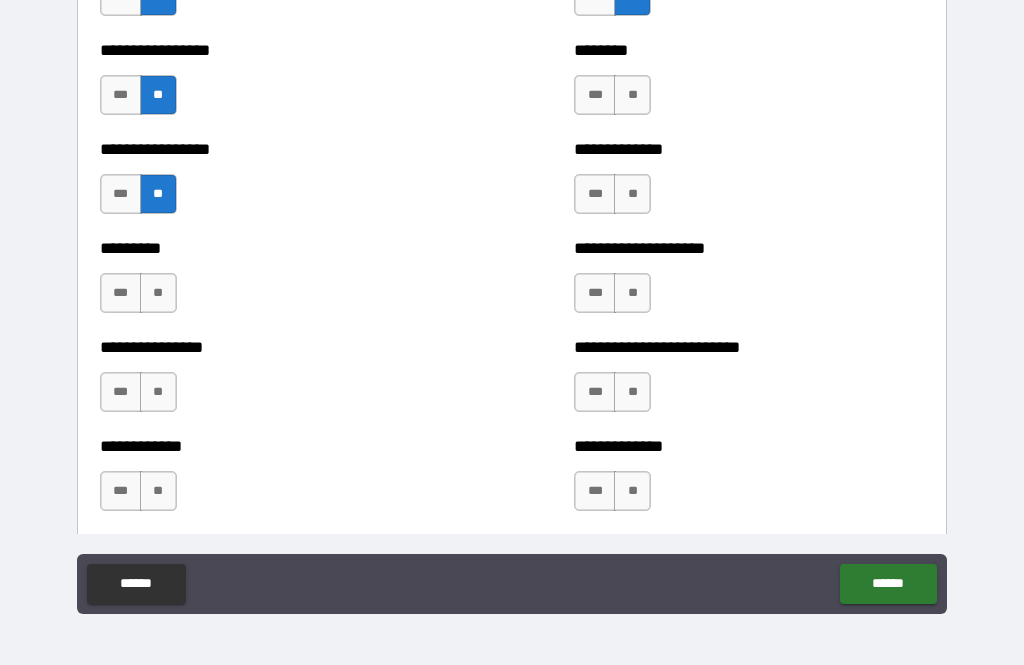 click on "**" at bounding box center (158, 293) 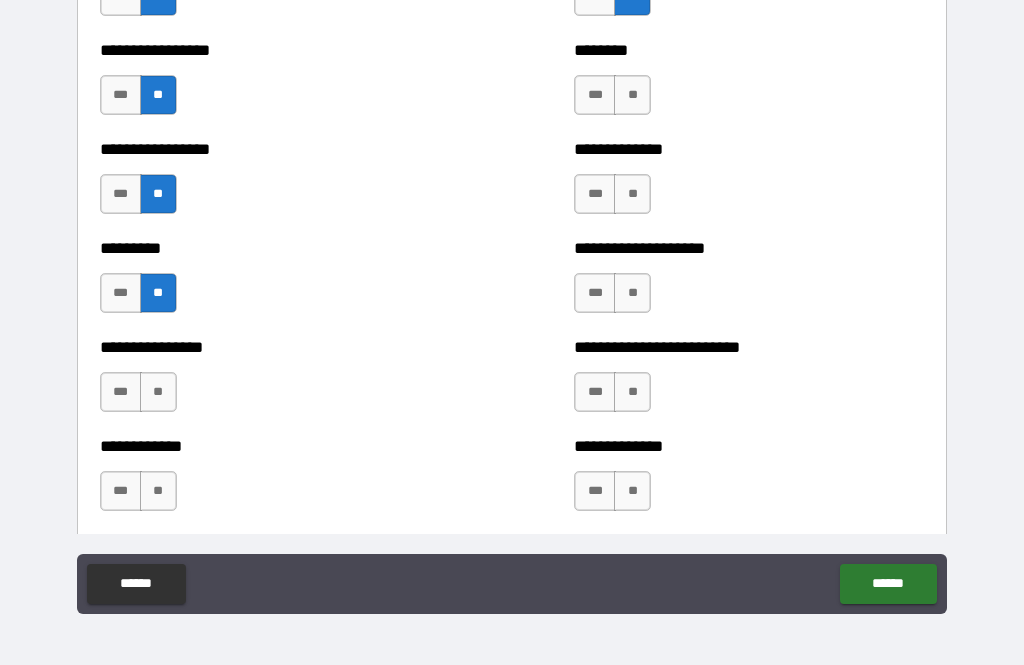 click on "**" at bounding box center [158, 392] 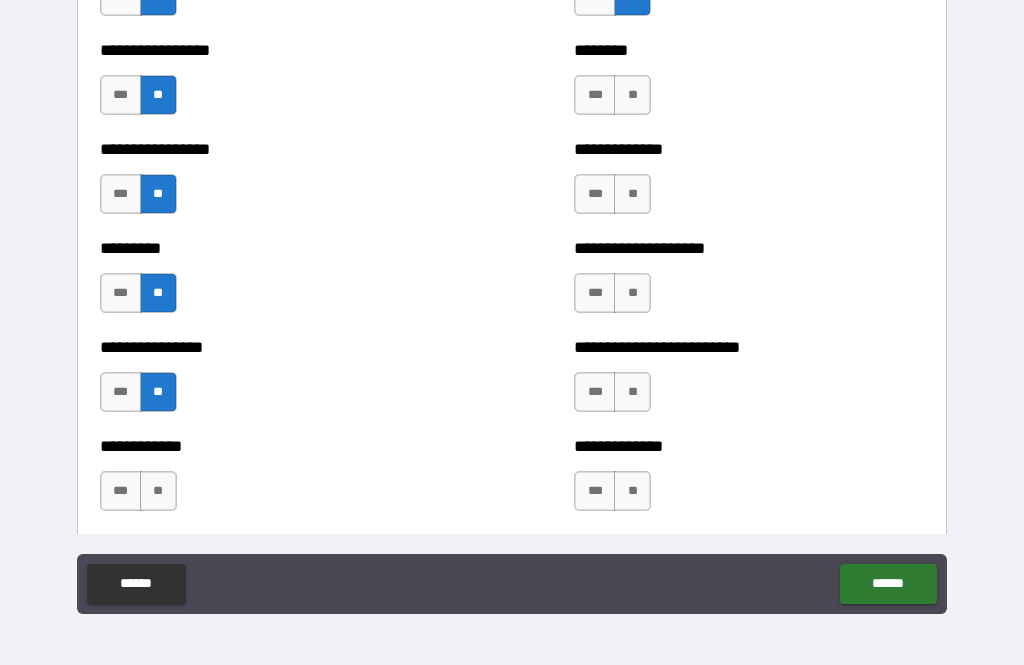 click on "**" at bounding box center (158, 491) 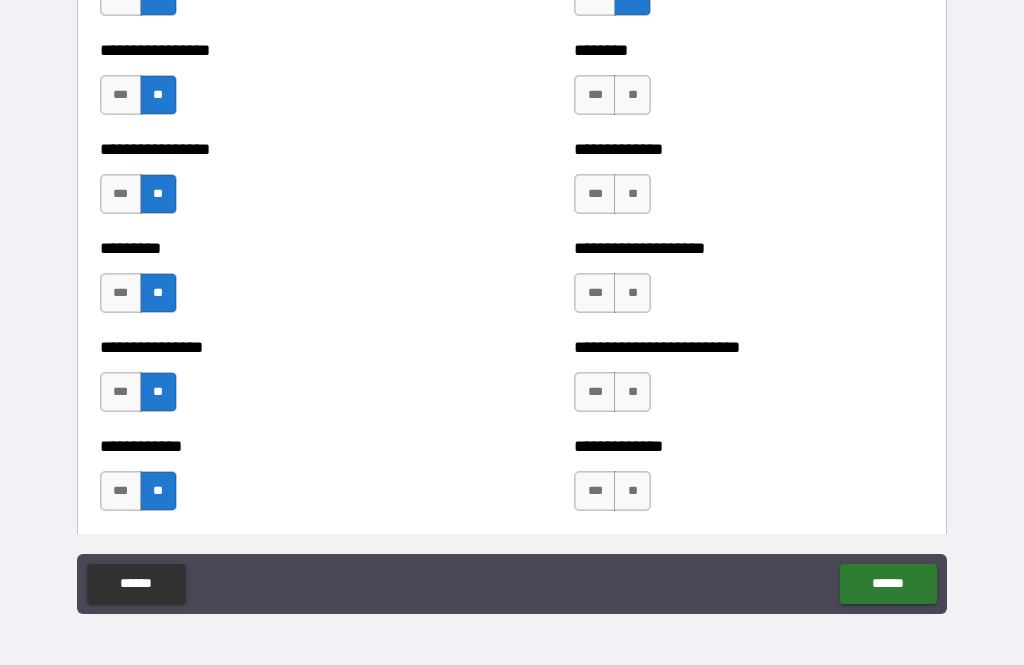 click on "**" at bounding box center (632, 491) 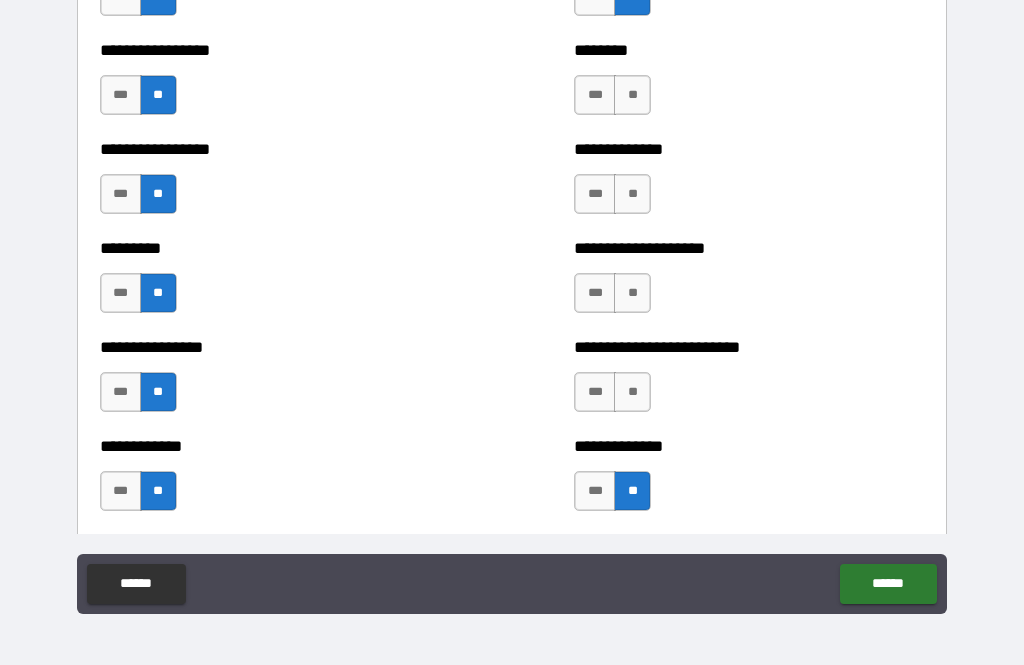 click on "**" at bounding box center (632, 392) 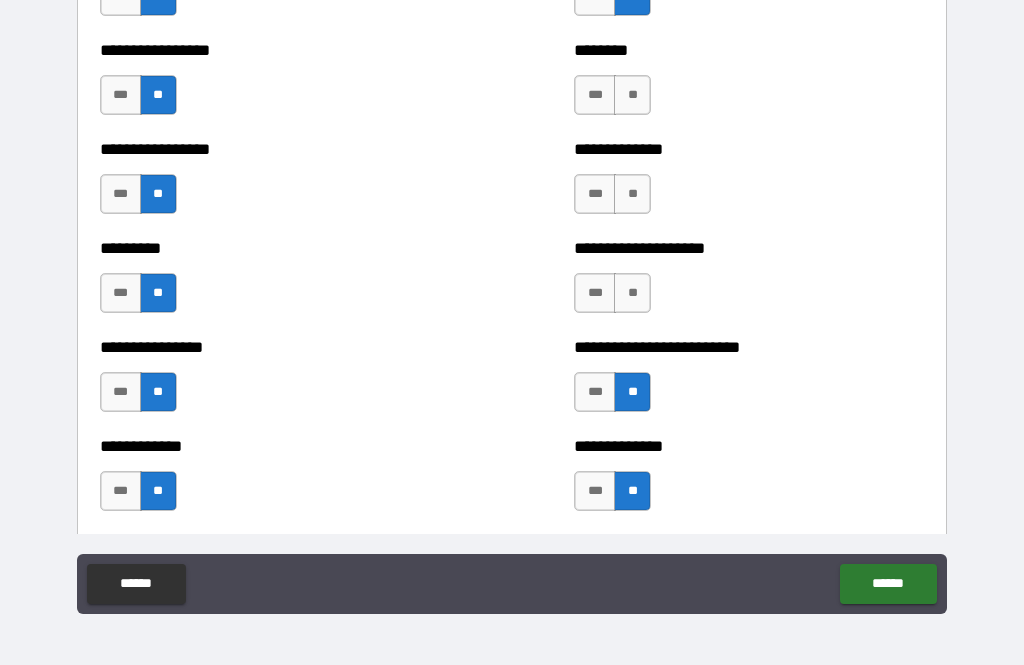 click on "**" at bounding box center (632, 293) 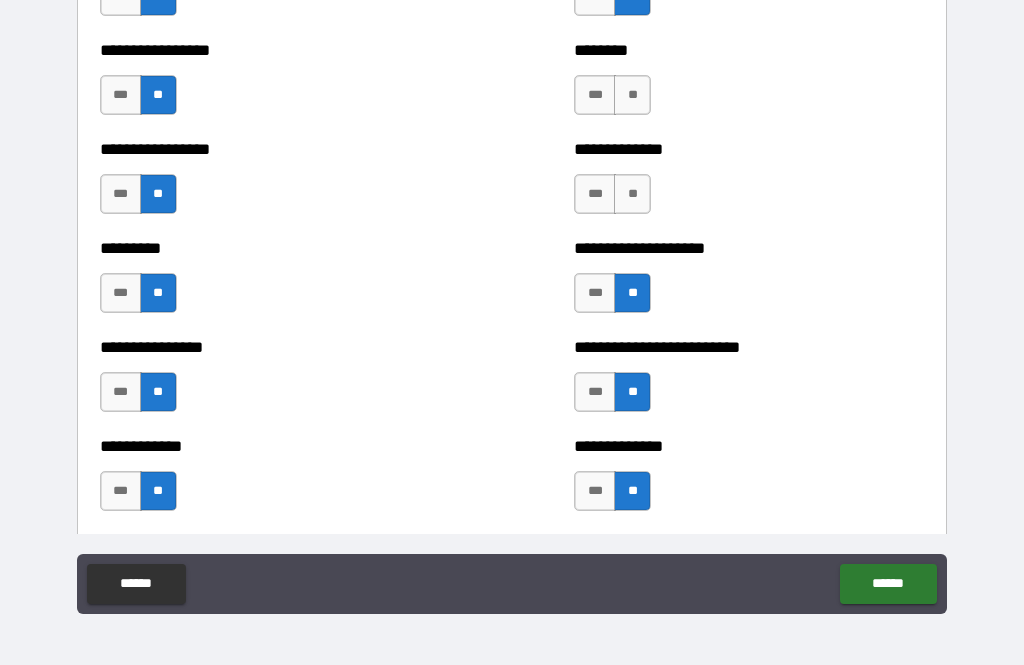 click on "**" at bounding box center [632, 194] 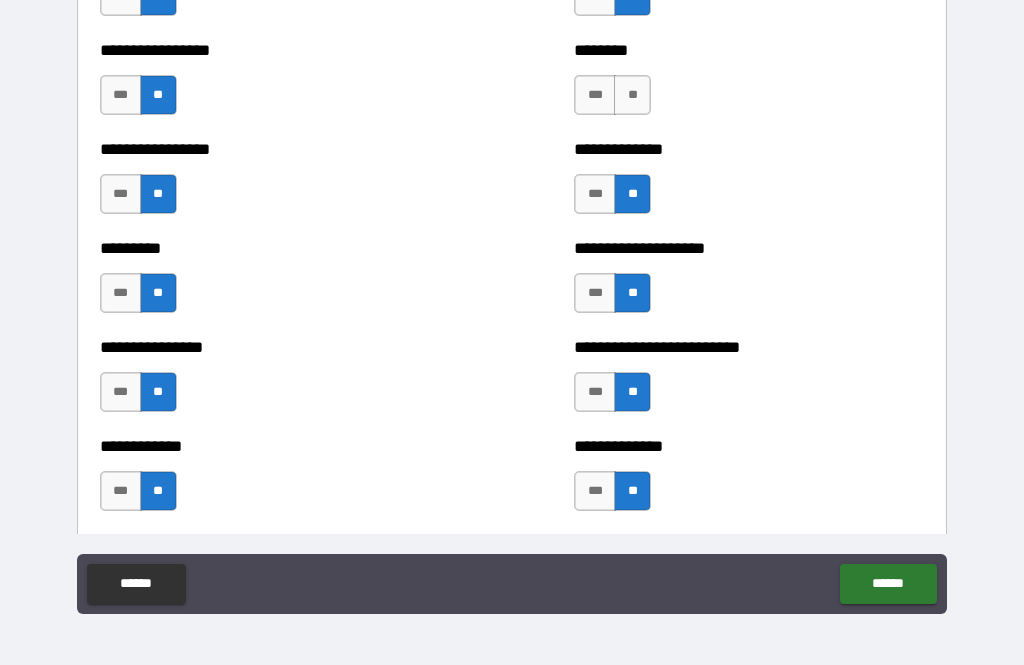 click on "**" at bounding box center [632, 95] 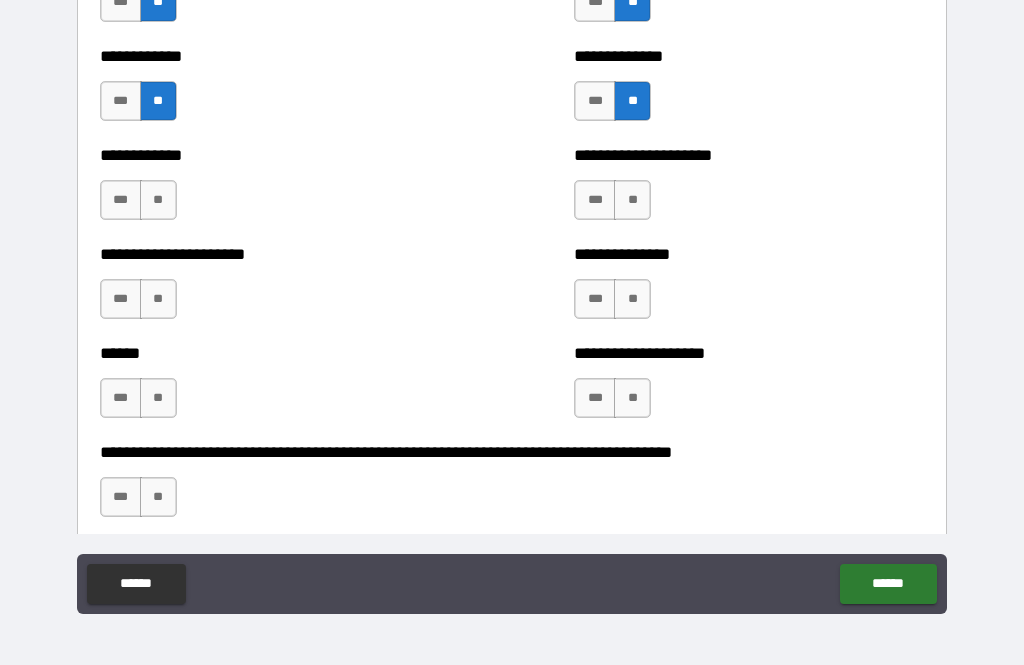 scroll, scrollTop: 2924, scrollLeft: 0, axis: vertical 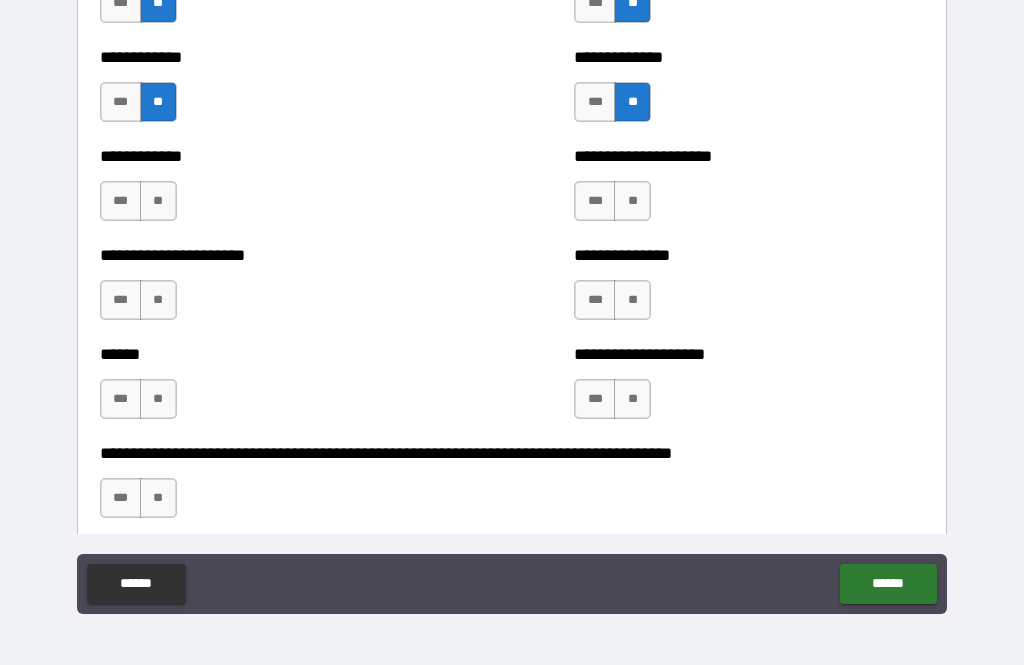 click on "**" at bounding box center (158, 201) 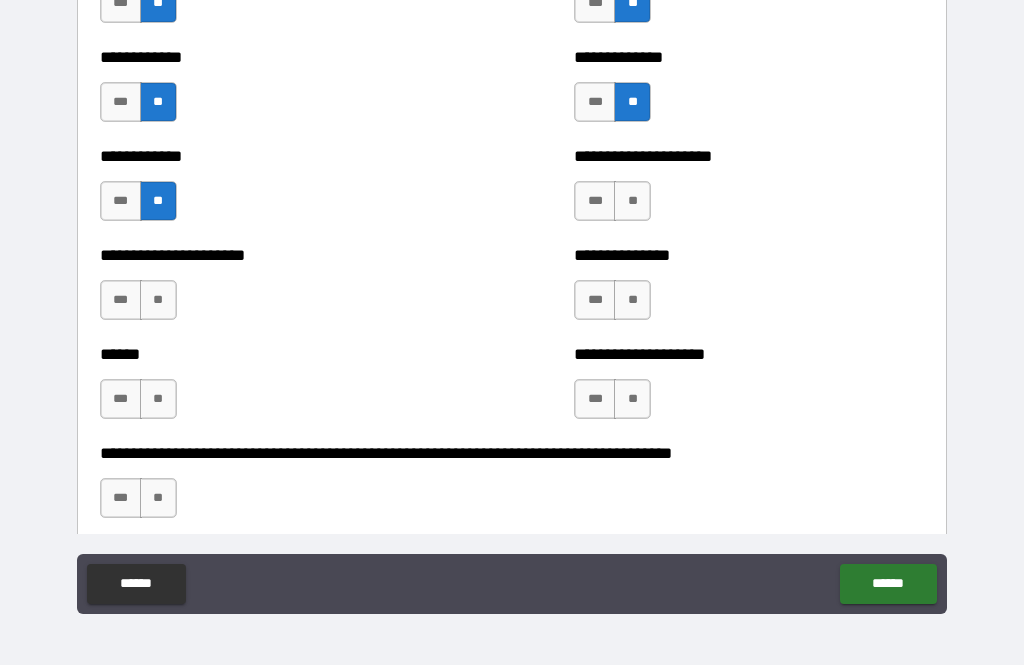 click on "**" at bounding box center [158, 300] 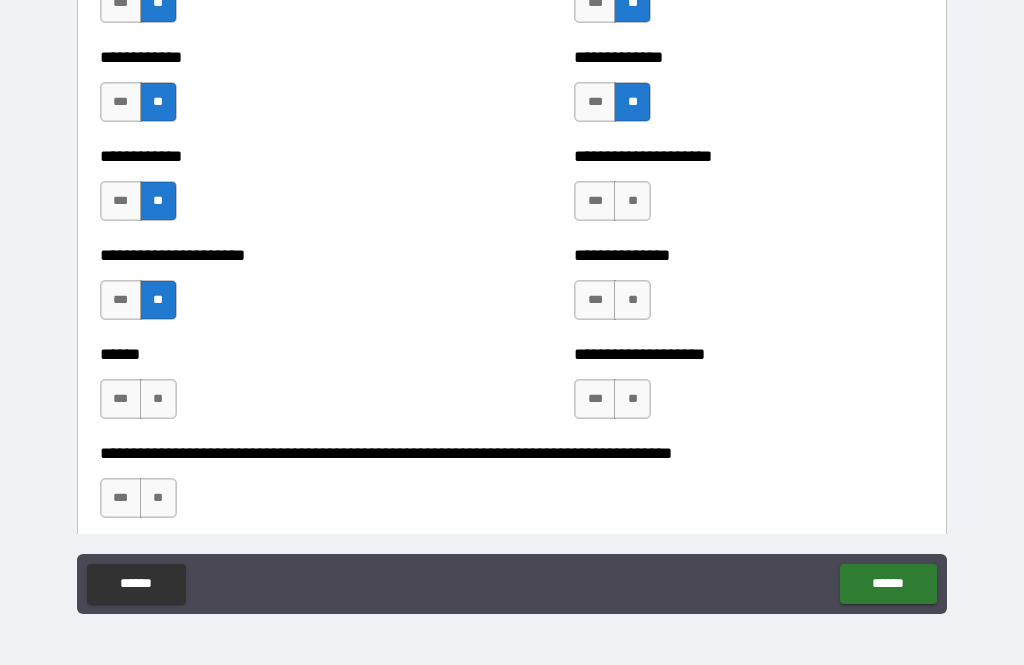 click on "**" at bounding box center [158, 399] 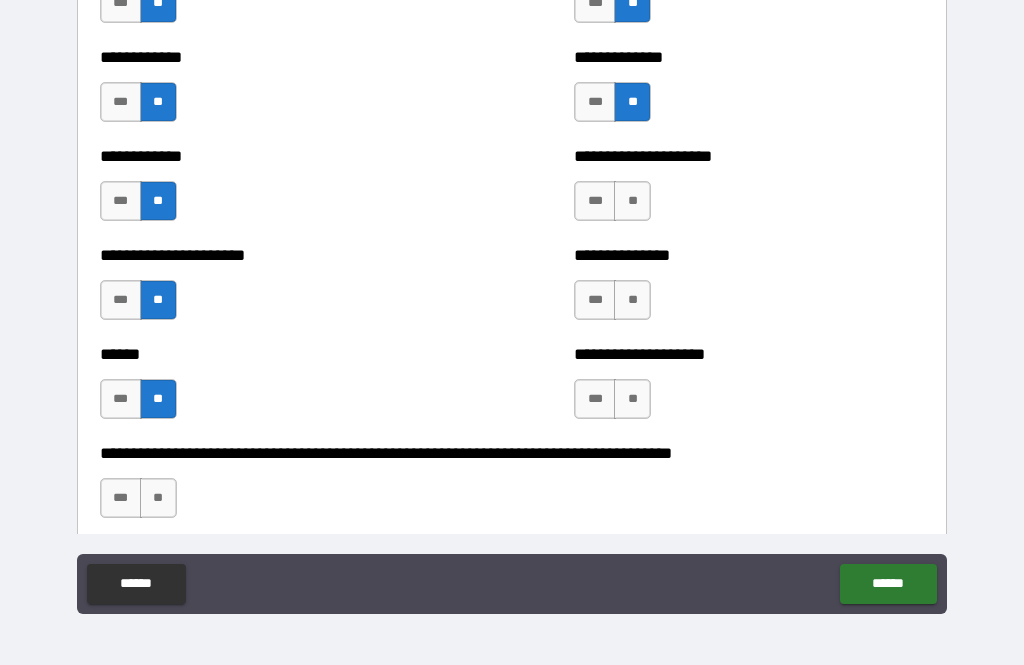 click on "**" at bounding box center (158, 498) 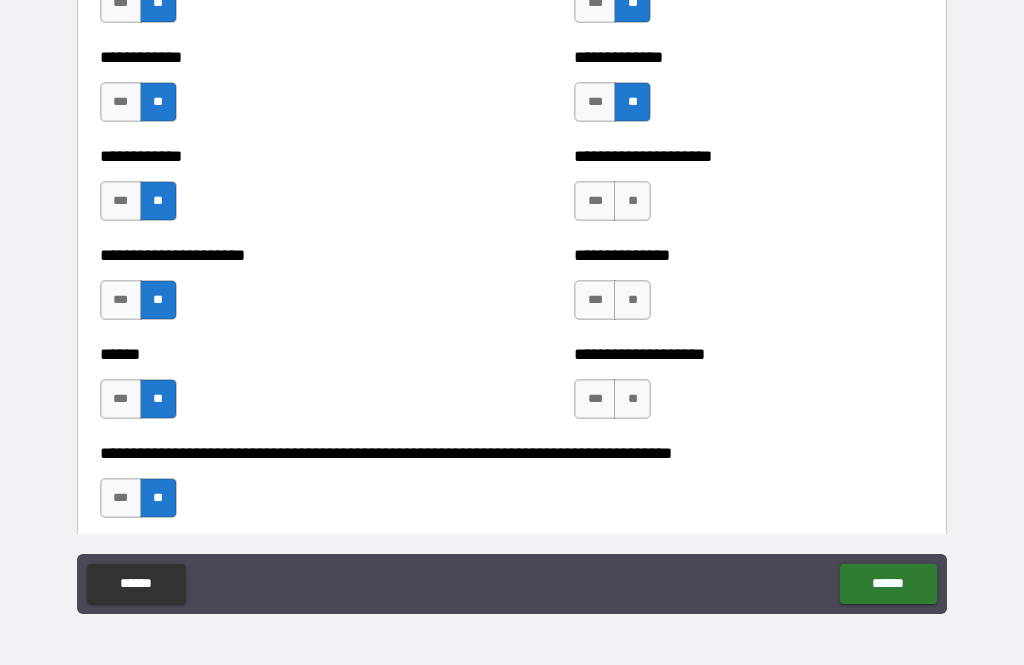 click on "**" at bounding box center (632, 399) 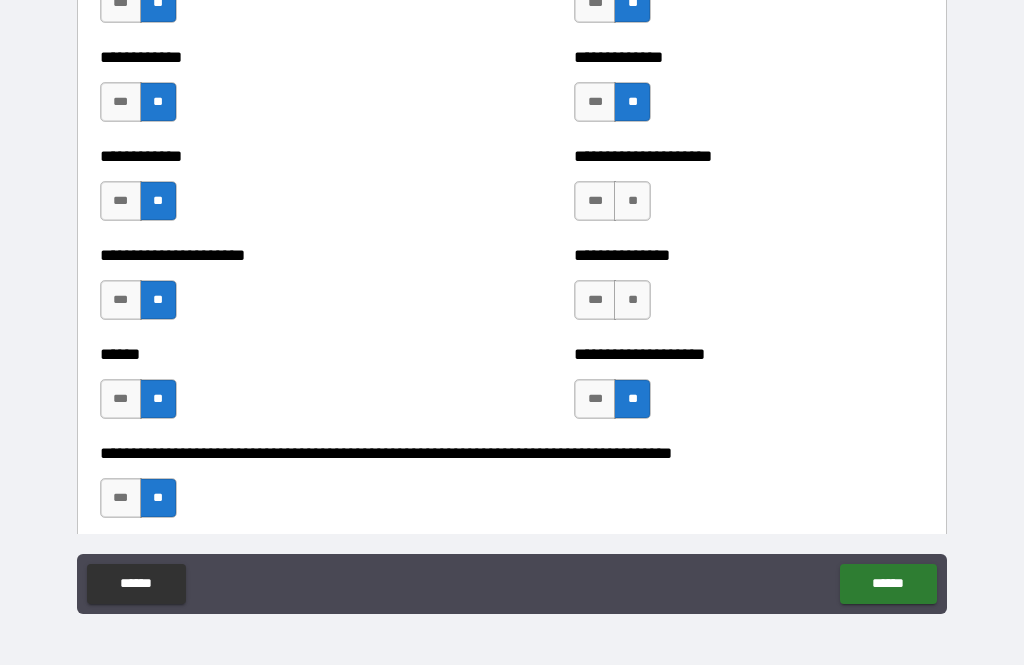 click on "**" at bounding box center [632, 300] 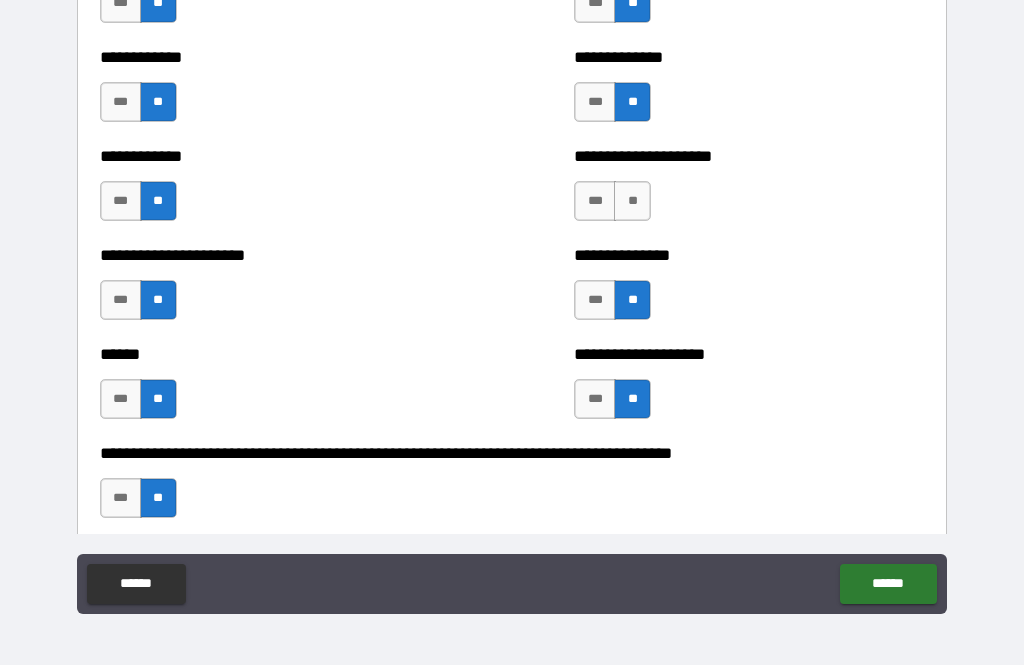 scroll, scrollTop: 2925, scrollLeft: 0, axis: vertical 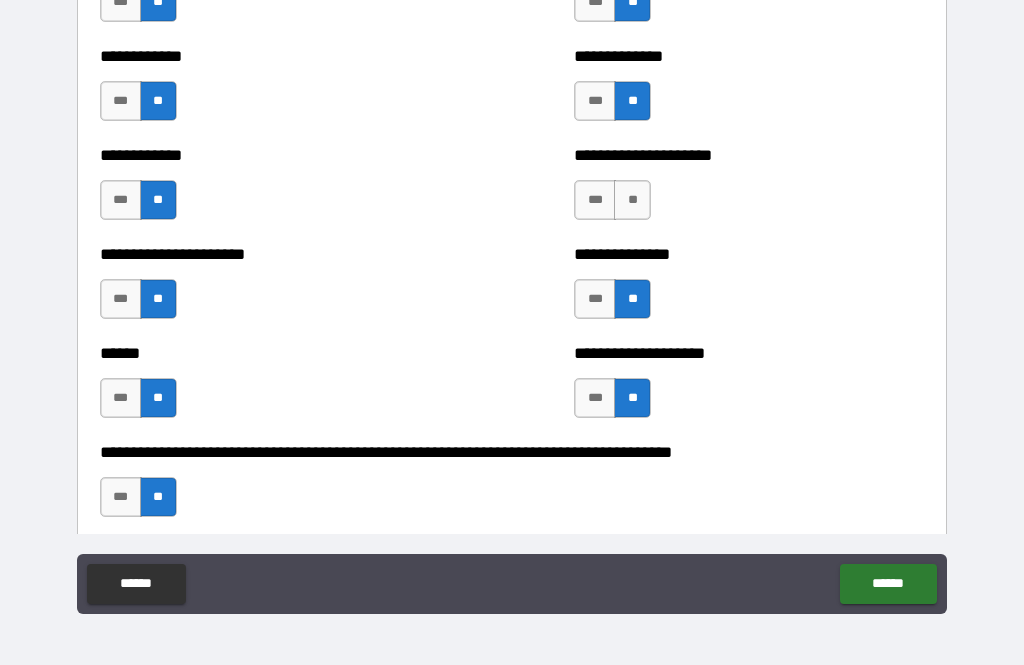 click on "**" at bounding box center [632, 200] 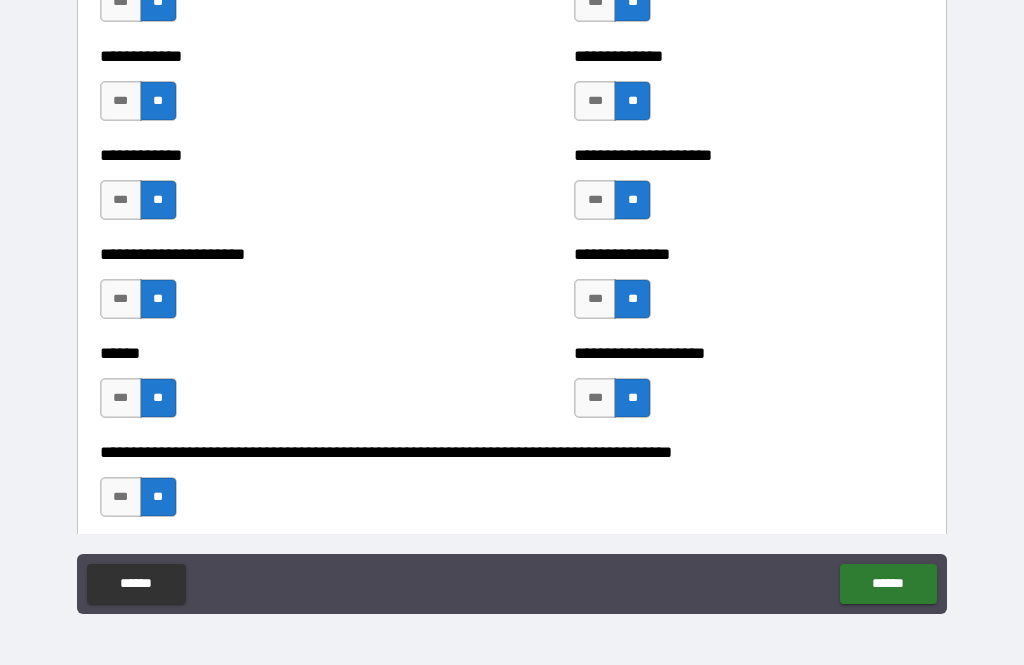 click on "**" at bounding box center [632, 200] 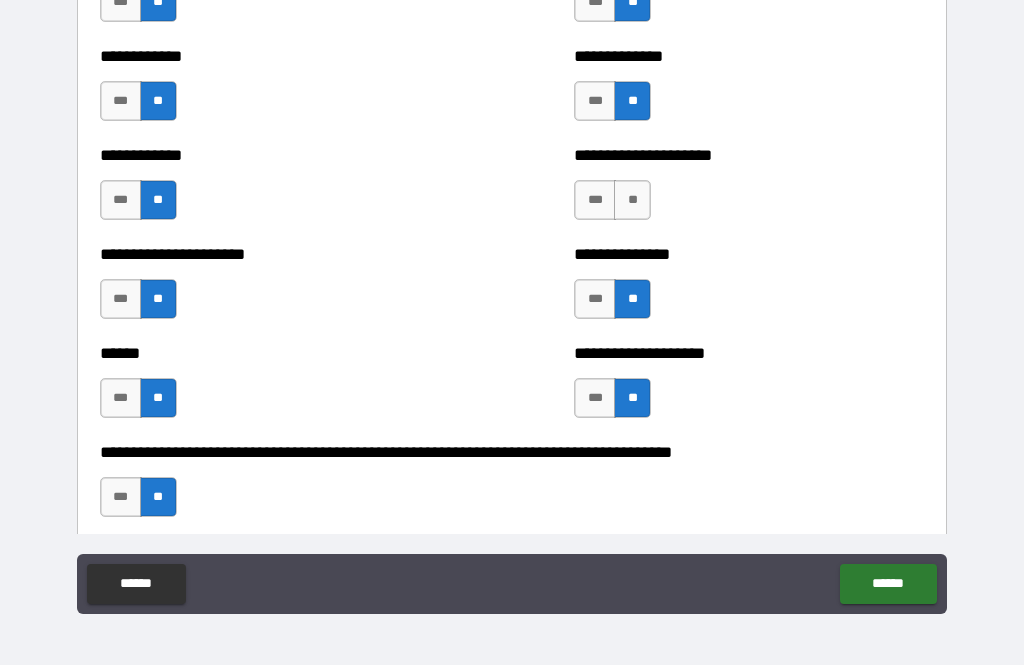 click on "**" at bounding box center (632, 200) 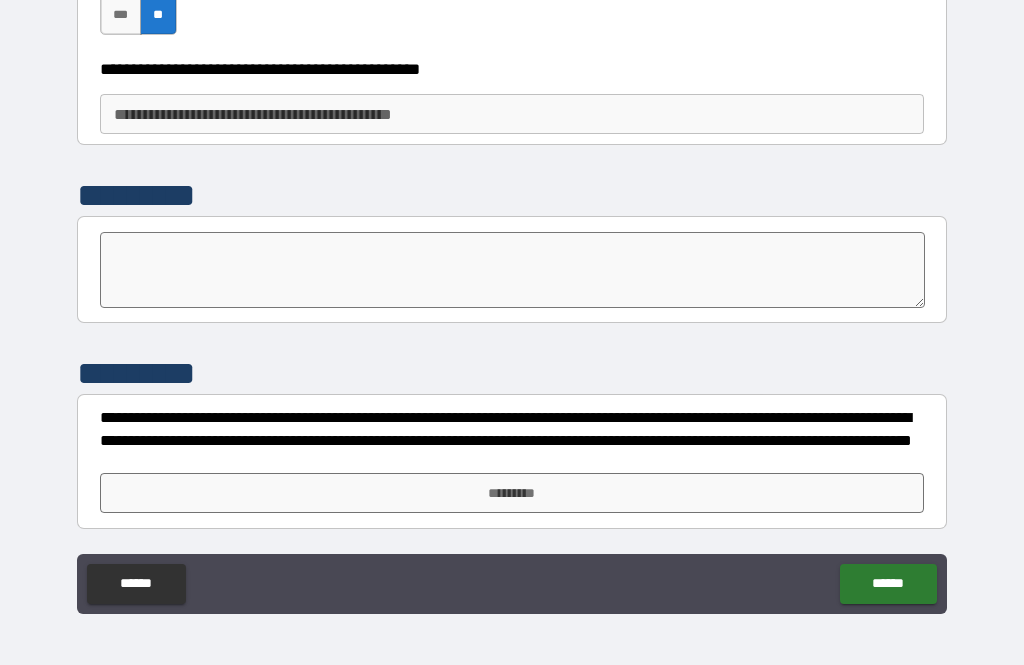 scroll, scrollTop: 3407, scrollLeft: 0, axis: vertical 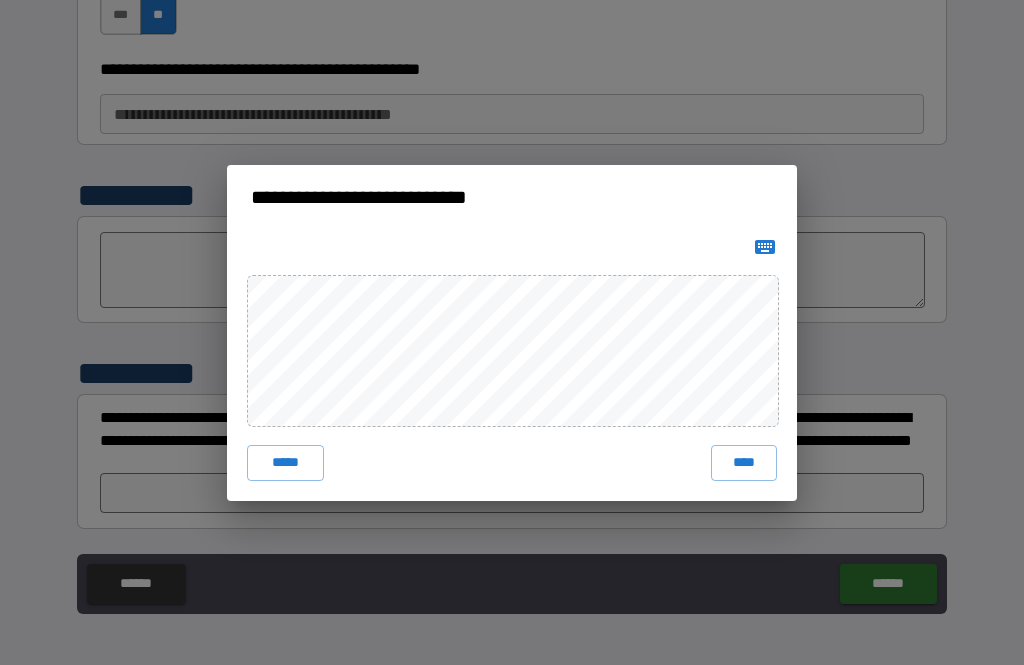 click on "****" at bounding box center [744, 463] 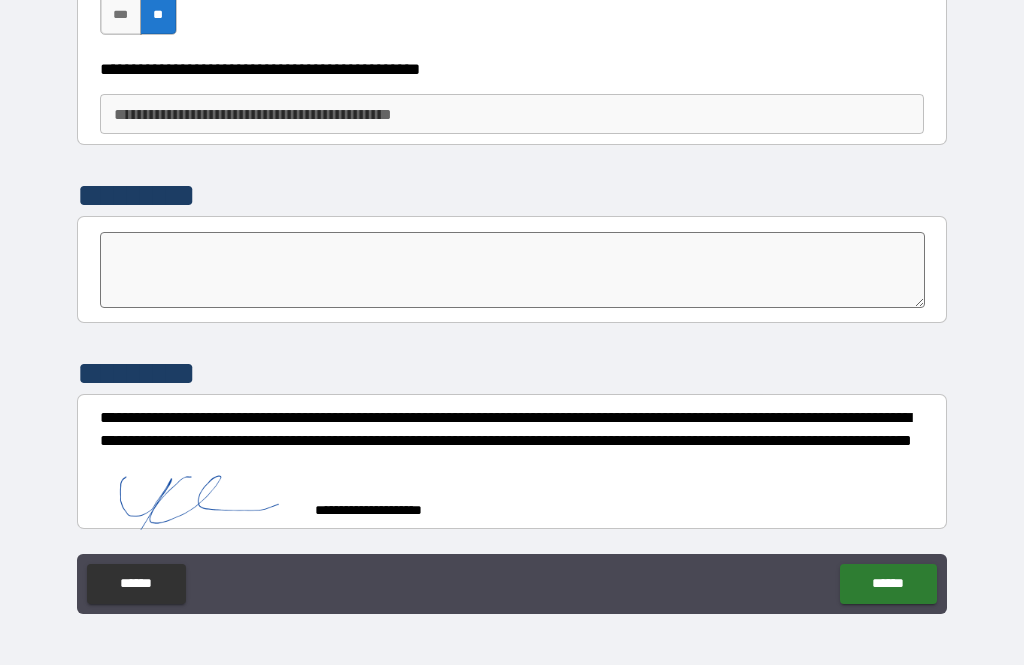 scroll, scrollTop: 3397, scrollLeft: 0, axis: vertical 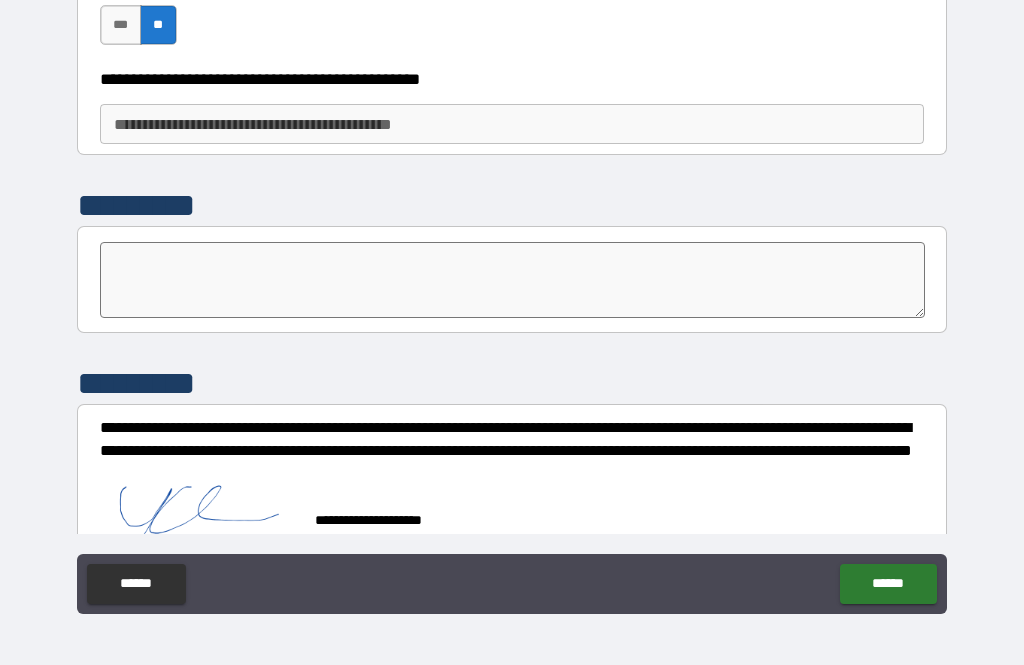 click on "******" at bounding box center [888, 584] 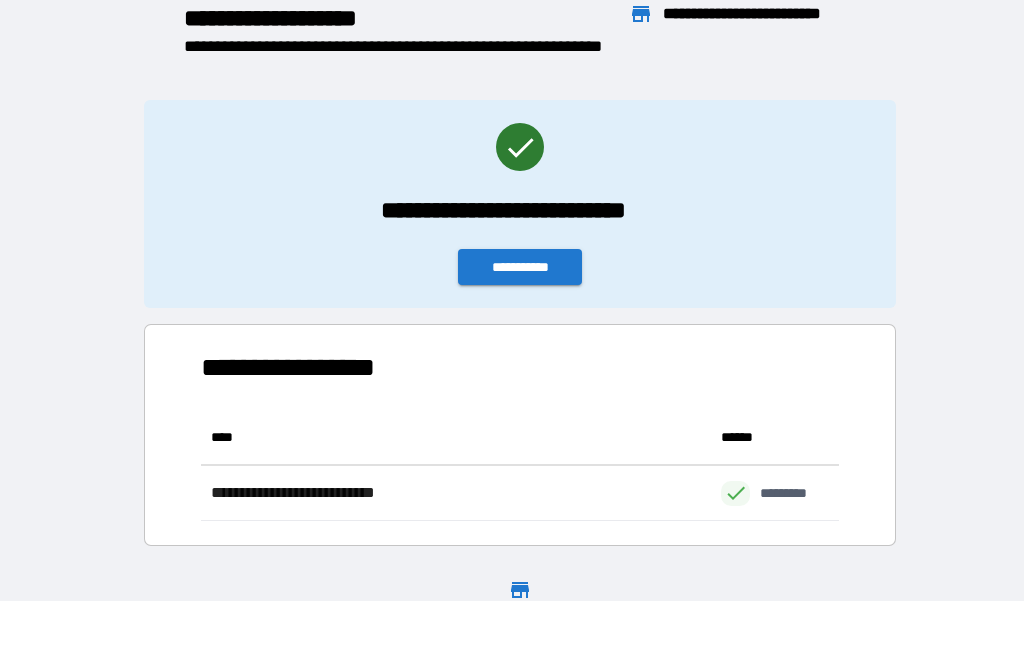 scroll, scrollTop: 111, scrollLeft: 638, axis: both 